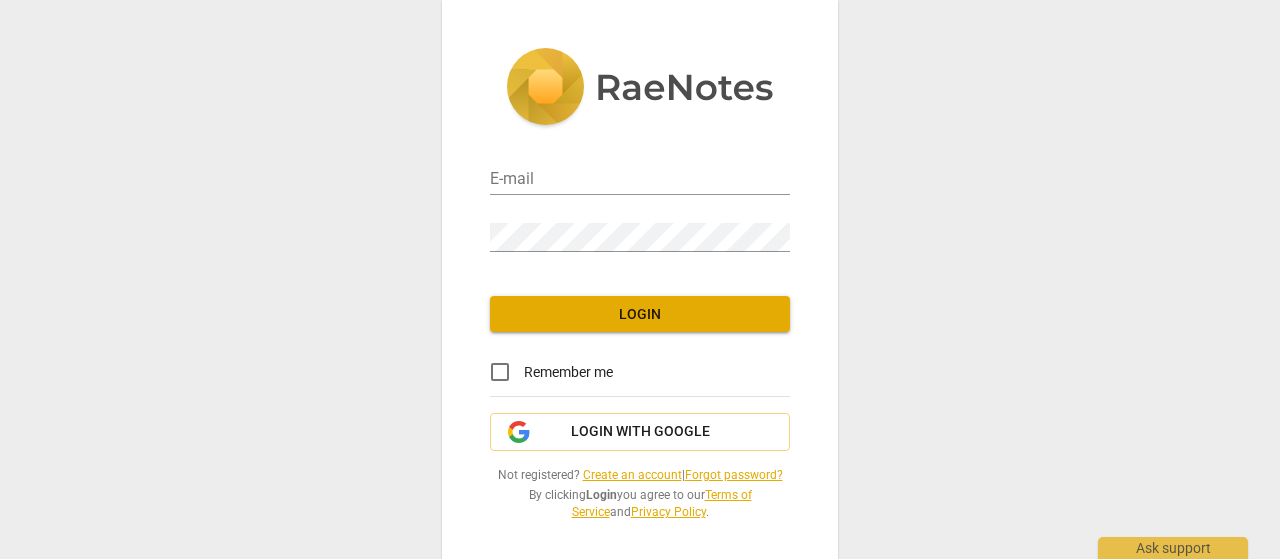 scroll, scrollTop: 0, scrollLeft: 0, axis: both 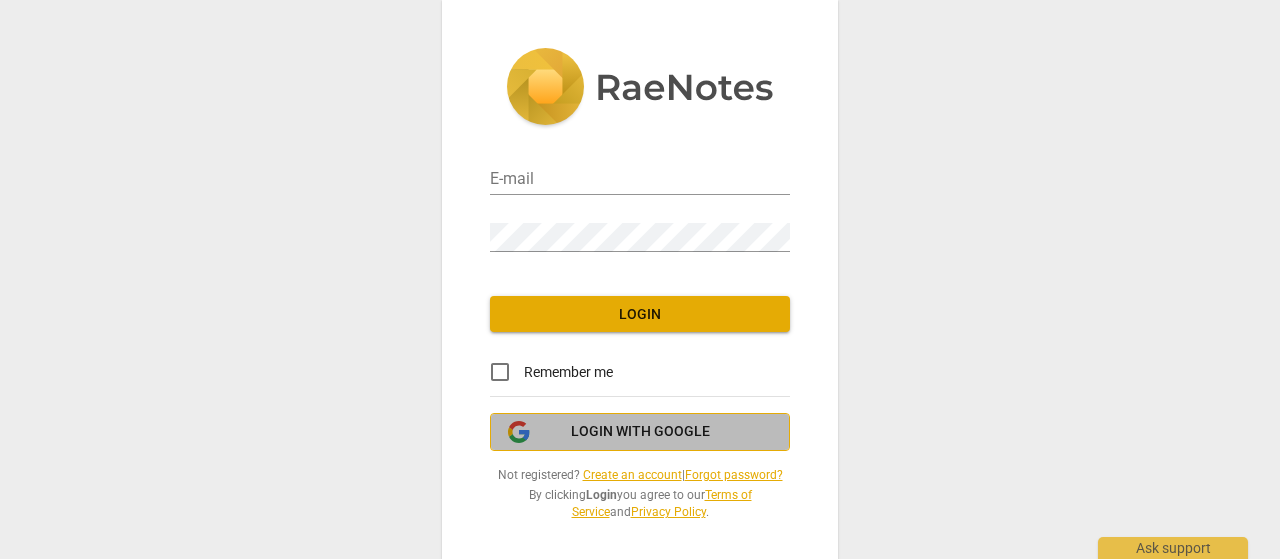 click on "Login with Google" at bounding box center [640, 432] 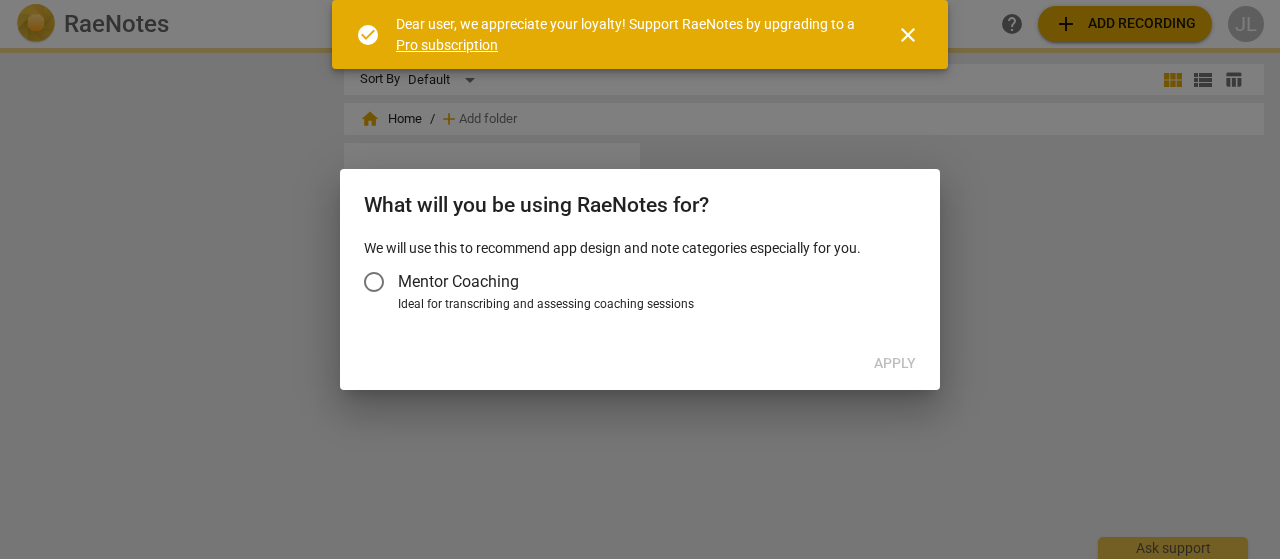 scroll, scrollTop: 0, scrollLeft: 0, axis: both 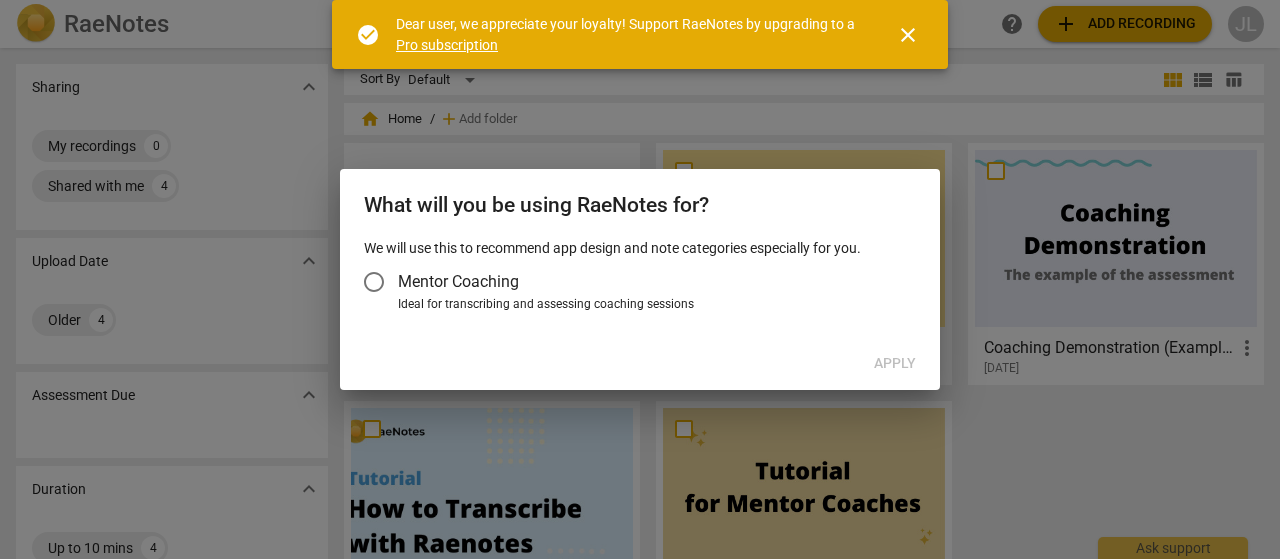 click on "close" at bounding box center [908, 35] 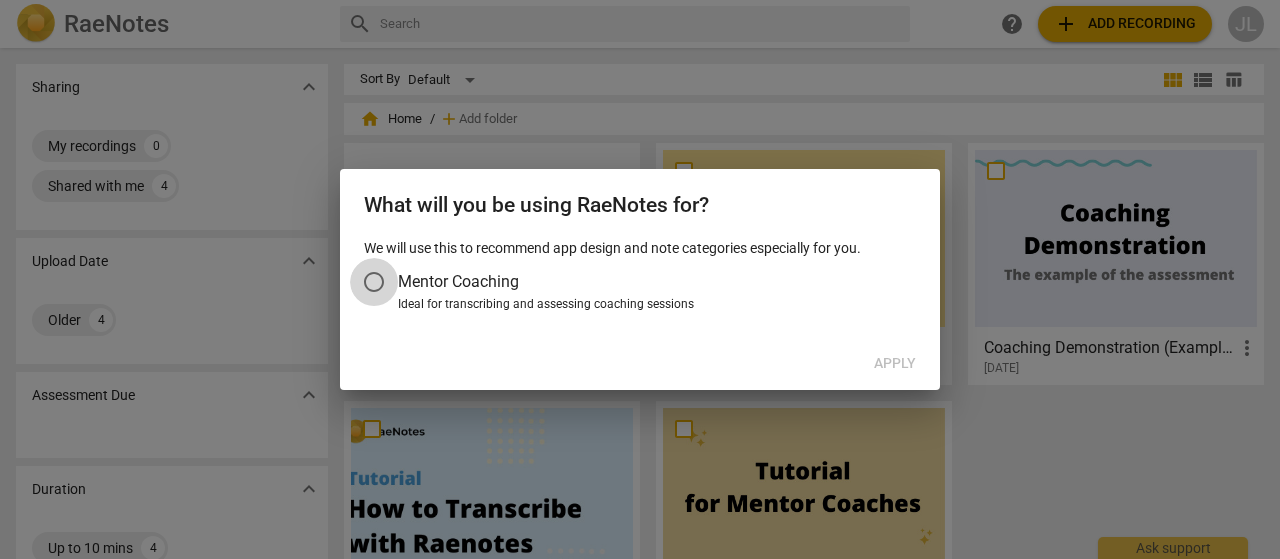 drag, startPoint x: 376, startPoint y: 286, endPoint x: 388, endPoint y: 285, distance: 12.0415945 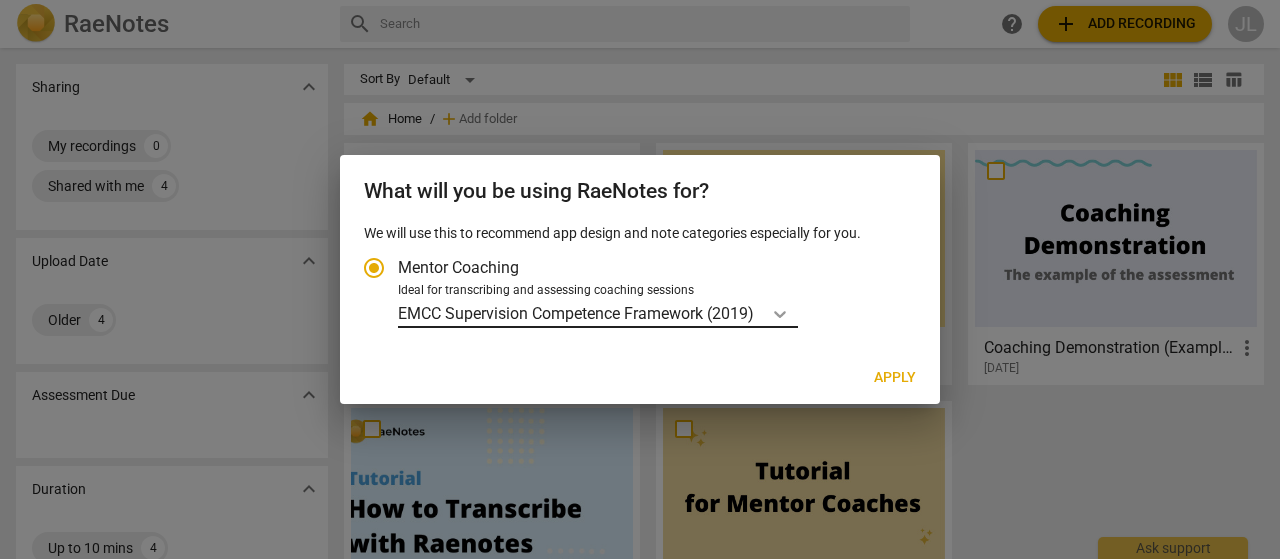 click 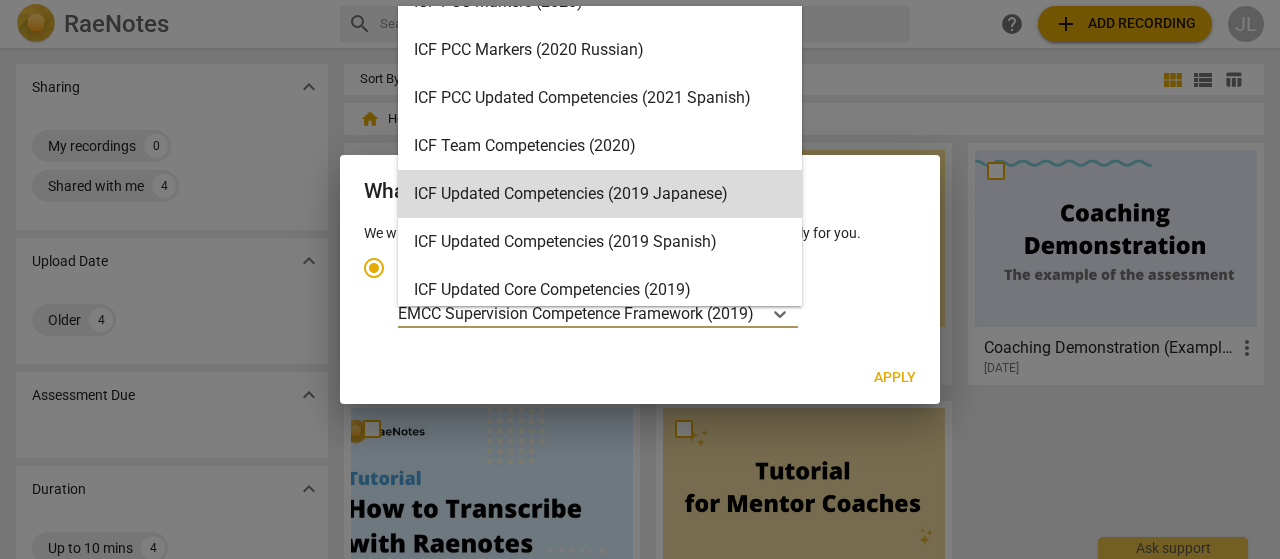 scroll, scrollTop: 28, scrollLeft: 0, axis: vertical 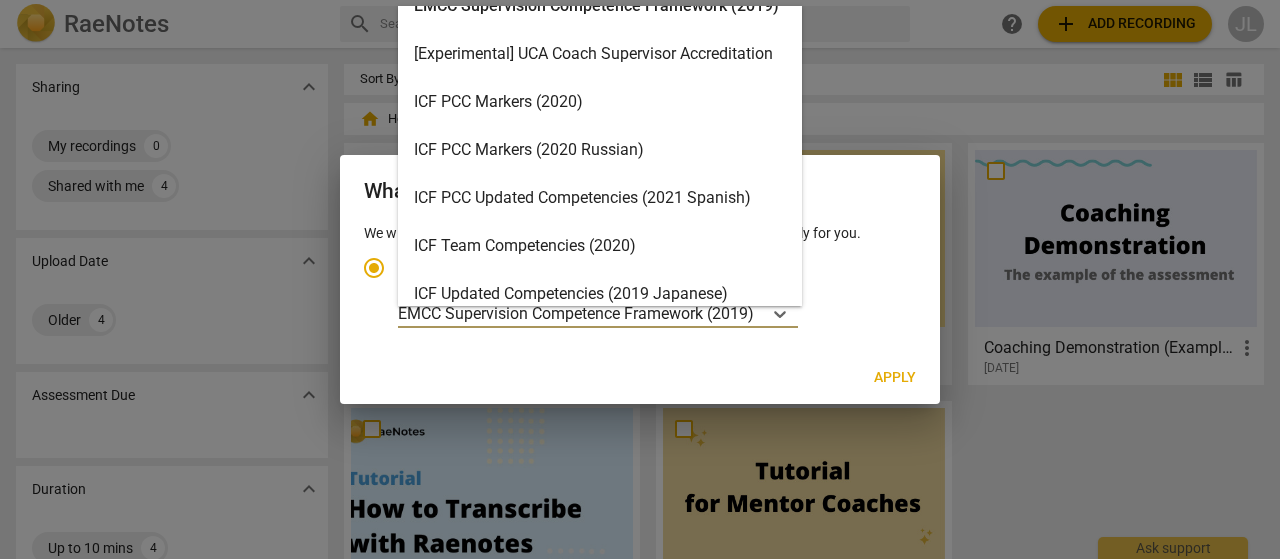 click on "ICF PCC Updated Competencies (2021 Spanish)" at bounding box center [600, 198] 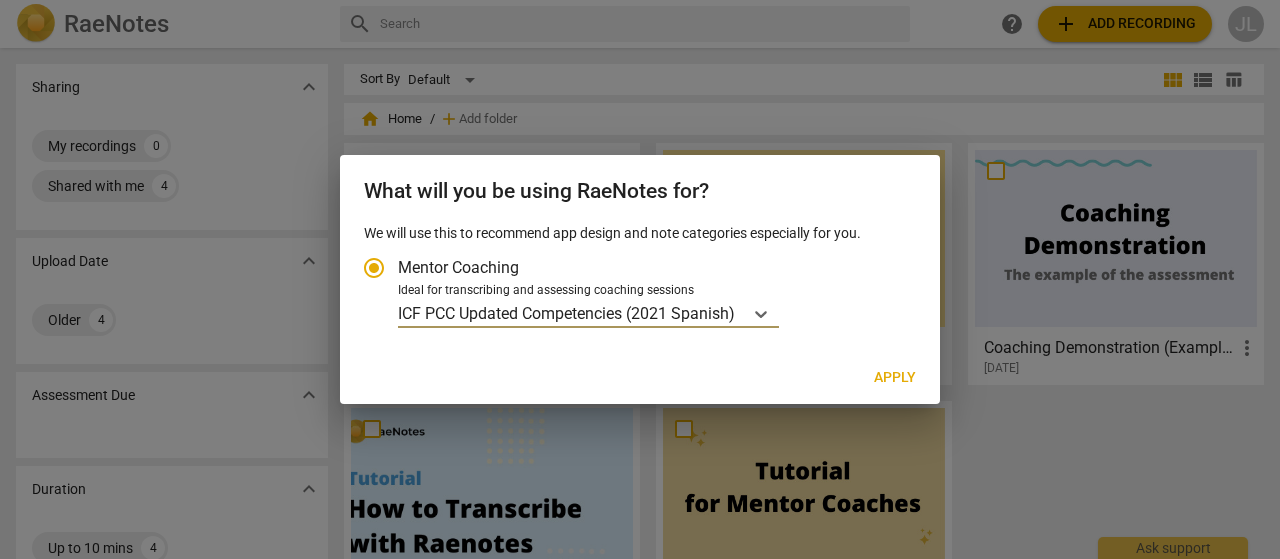 click on "Apply" at bounding box center [895, 378] 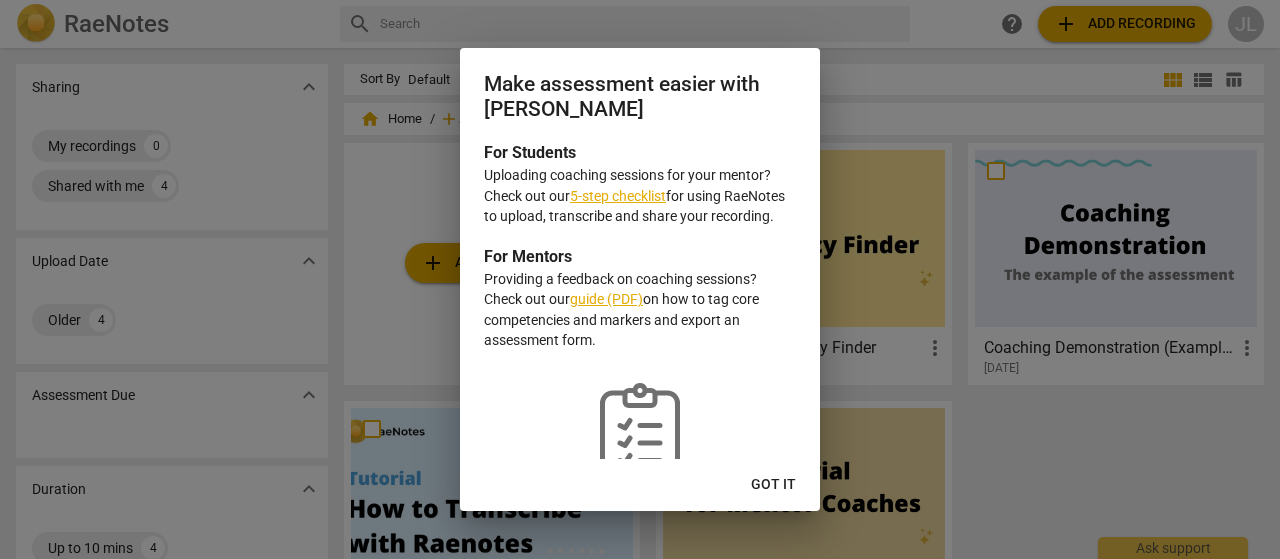 click on "Got it" at bounding box center (773, 485) 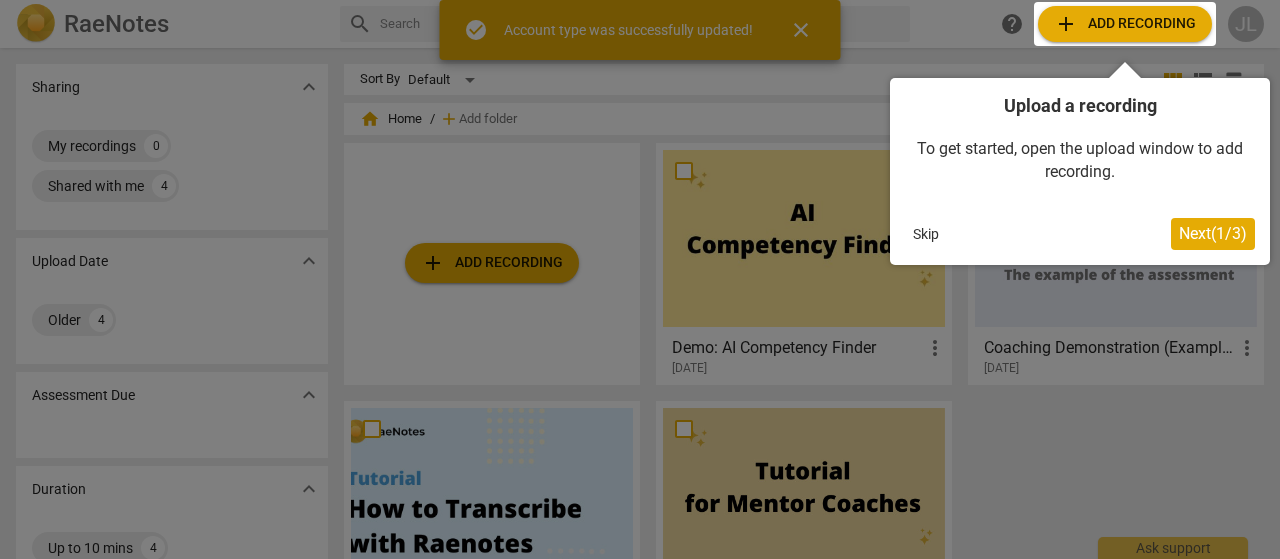 click on "Next  ( 1 / 3 )" at bounding box center [1213, 233] 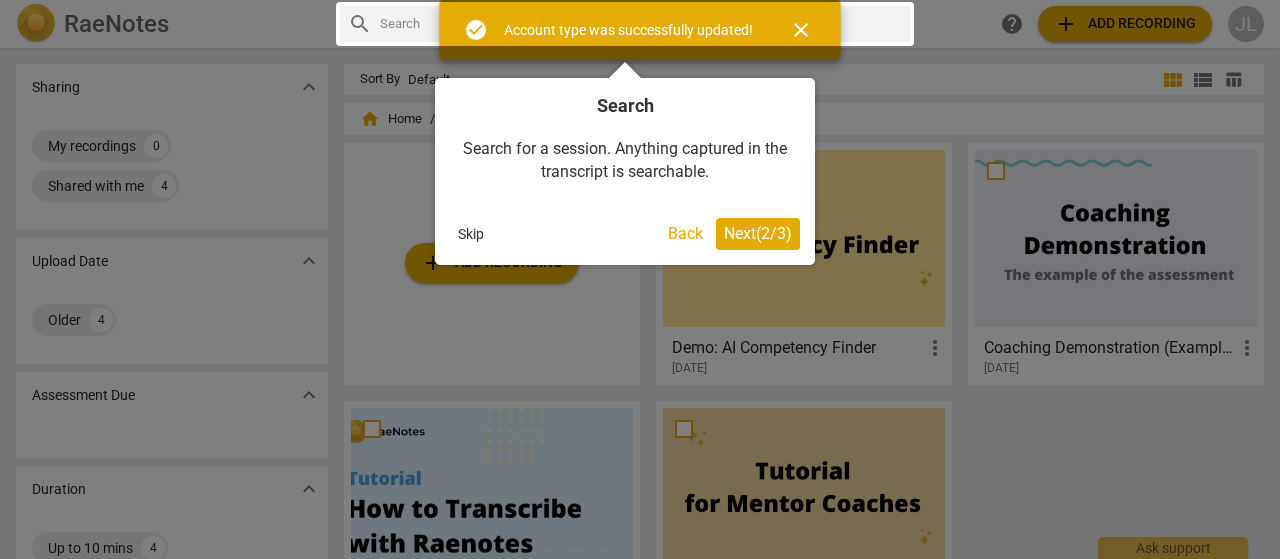 click on "Next  ( 2 / 3 )" at bounding box center [758, 233] 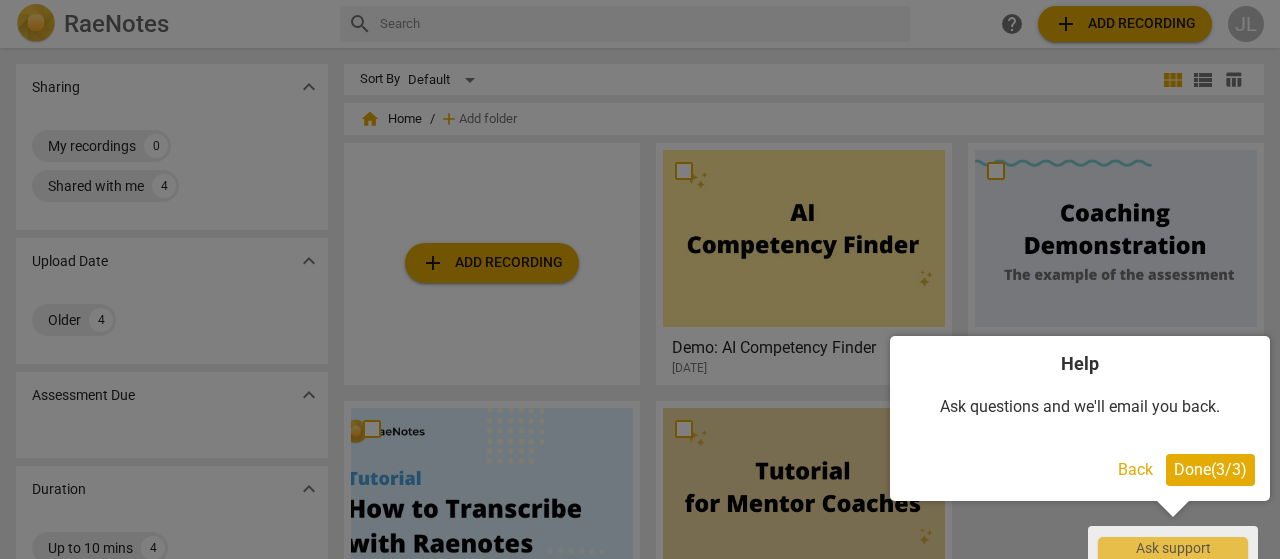 click on "Done  ( 3 / 3 )" at bounding box center [1210, 469] 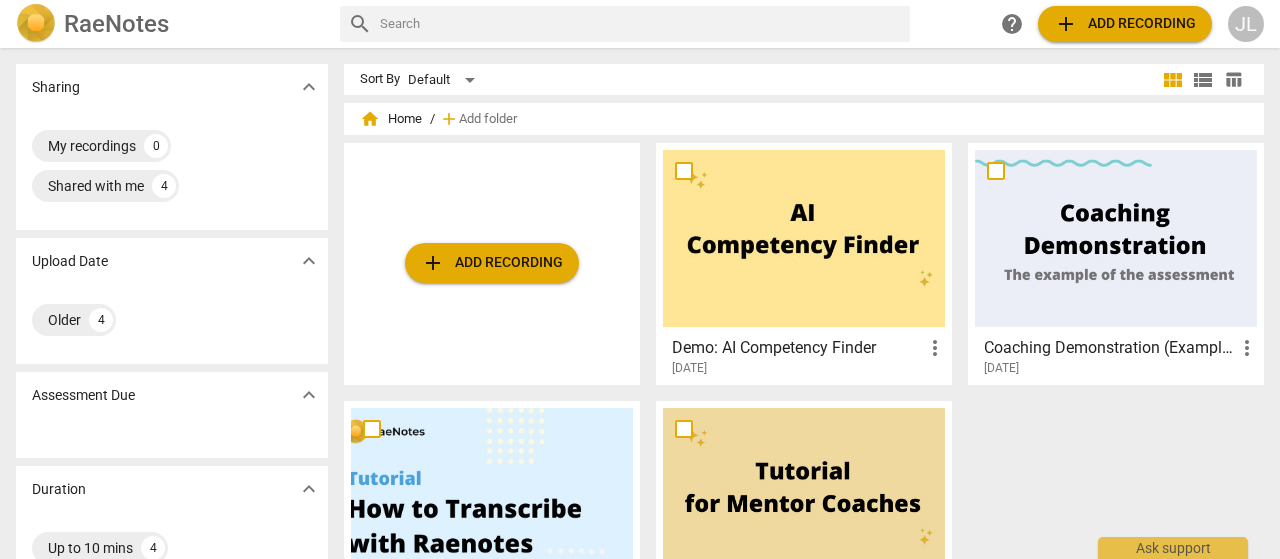 click on "add   Add recording" at bounding box center [1125, 24] 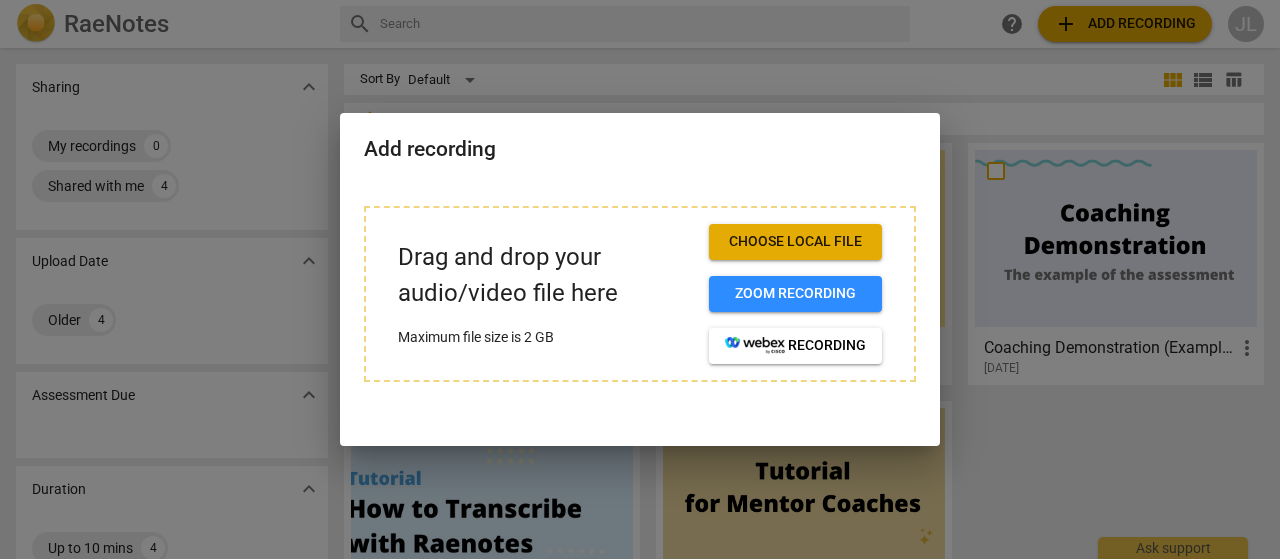 click on "Choose local file" at bounding box center (795, 242) 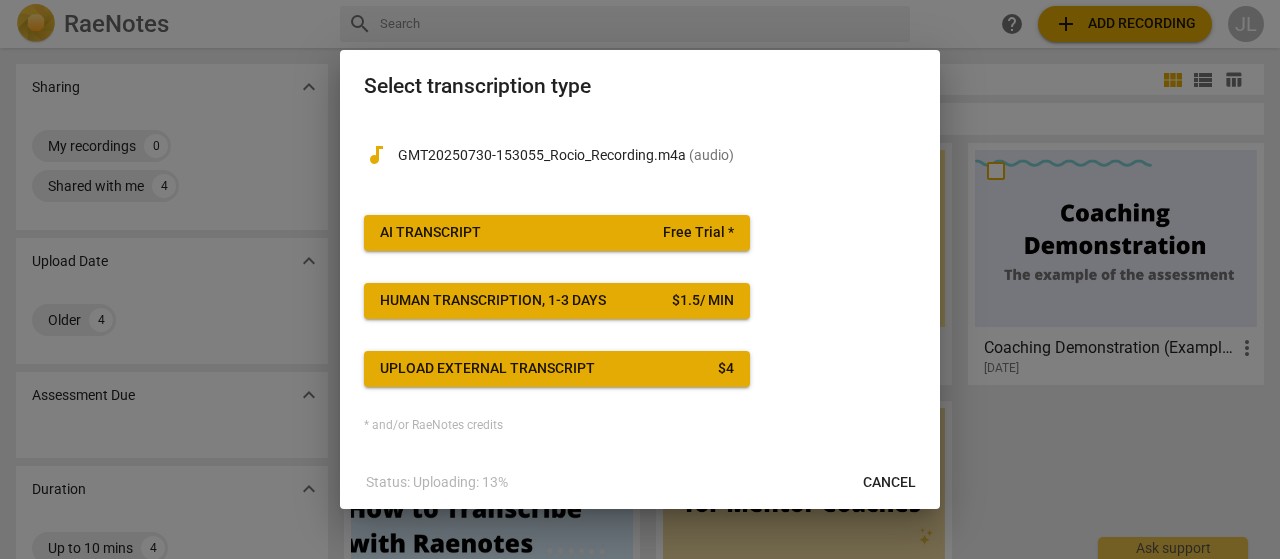 click on "Free Trial *" at bounding box center (698, 233) 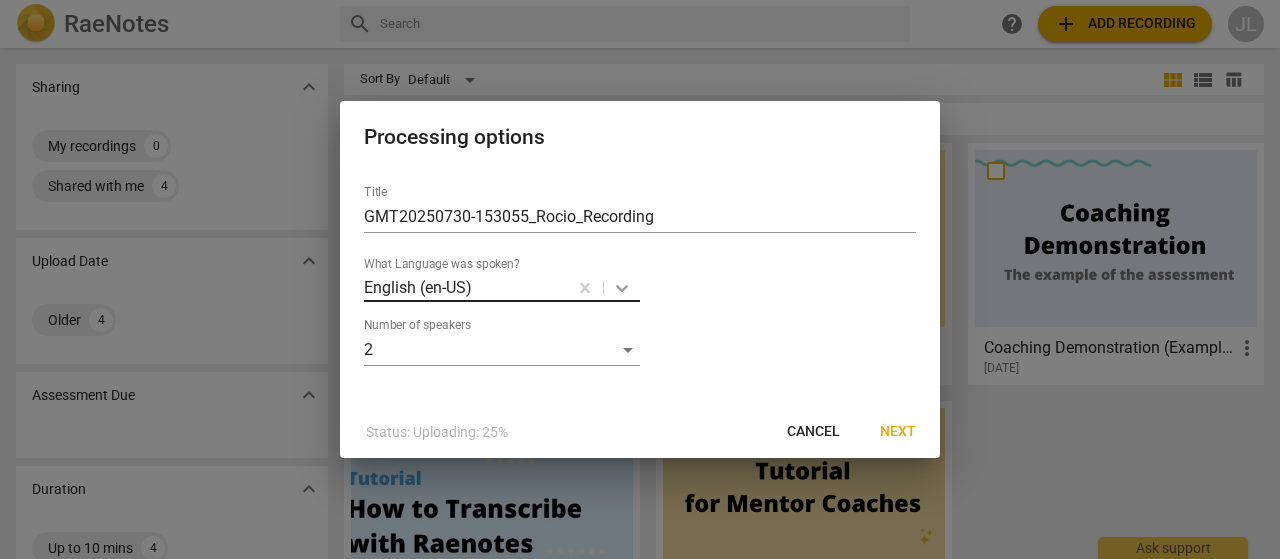 click on "RaeNotes search help add   Add recording JL Sharing expand_more My recordings 0 Shared with me 4 Upload Date expand_more Older 4 Assessment Due expand_more Duration expand_more Up to 10 mins 4 Tags expand_more tutorial 2 ICF Updated 2019 1 RaeNotes example 1 Expiration Date expand_more Fresh 4 Sort By Default view_module view_list table_chart home Home / add Add folder add   Add recording Demo: AI Competency Finder more_vert [DATE] Coaching Demonstration (Example) more_vert [DATE] How To Transcribe with RaeNotes more_vert [DATE] User Guide for ICF Mentor Coaches more_vert [DATE] Ask support
Processing options Title GMT20250730-153055_Rocio_Recording What Language was spoken? English (en-US) Number of speakers 2 Status: Uploading: 25% Cancel Next" at bounding box center [640, 0] 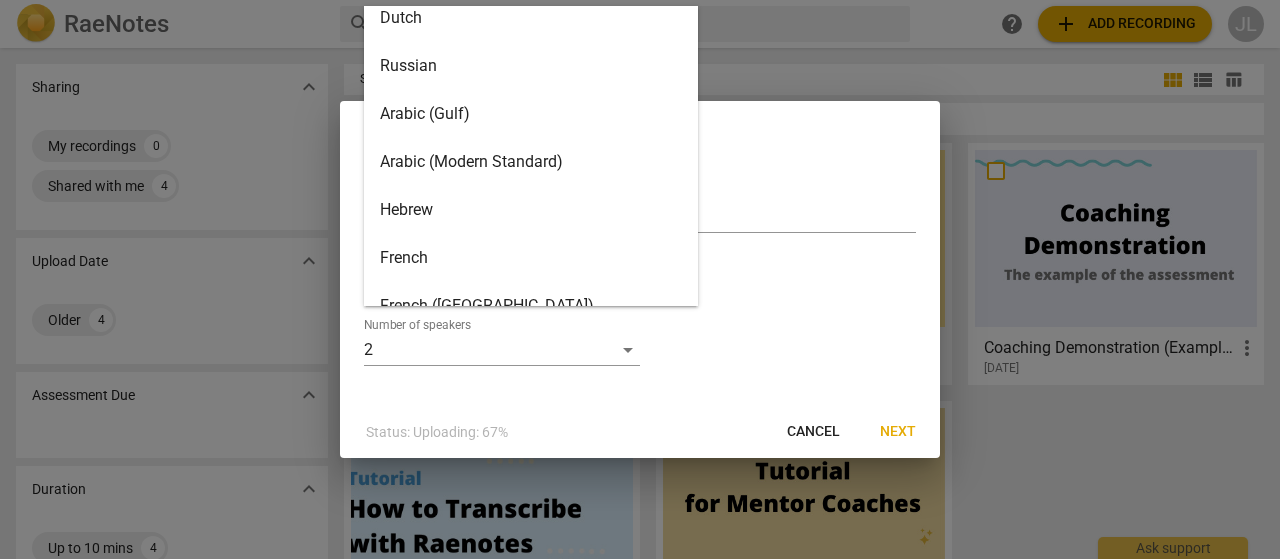 scroll, scrollTop: 248, scrollLeft: 0, axis: vertical 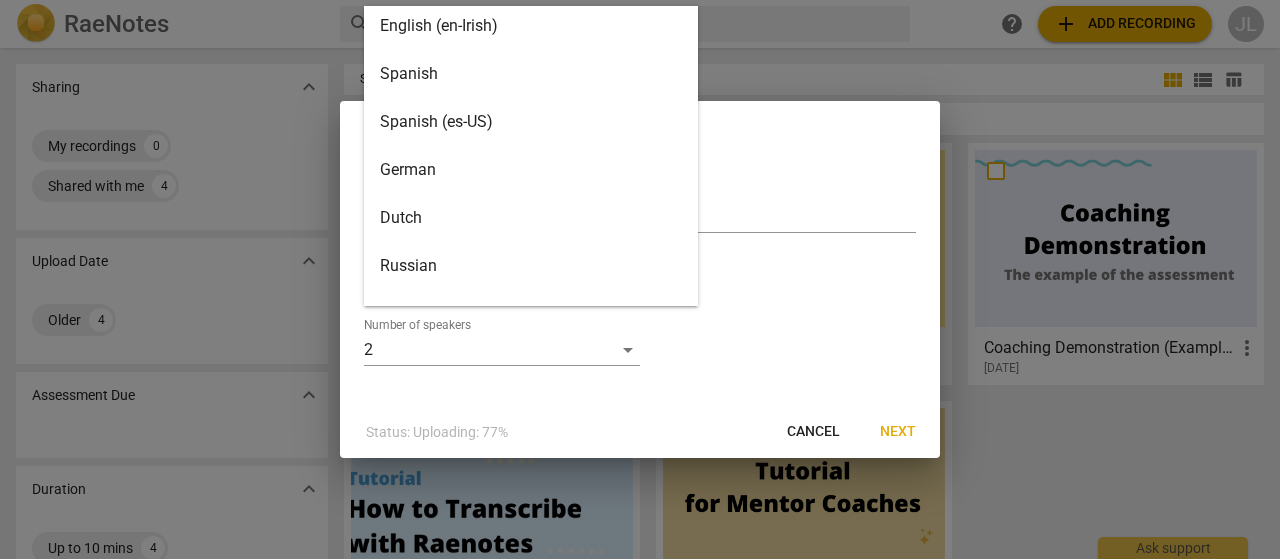 click on "Spanish" at bounding box center (531, 74) 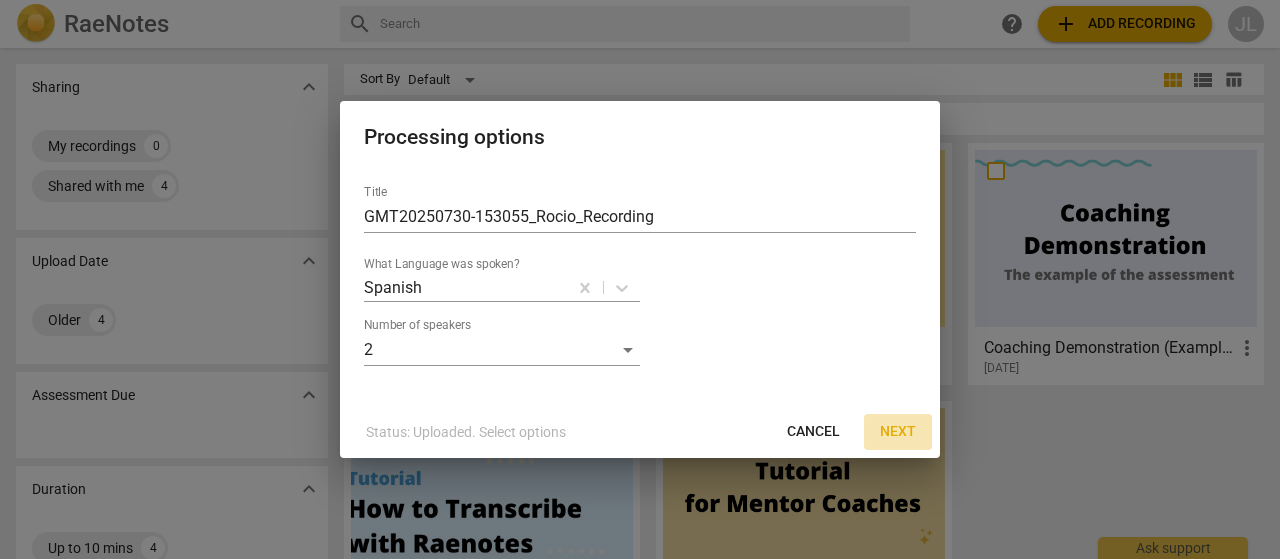 click on "Next" at bounding box center [898, 432] 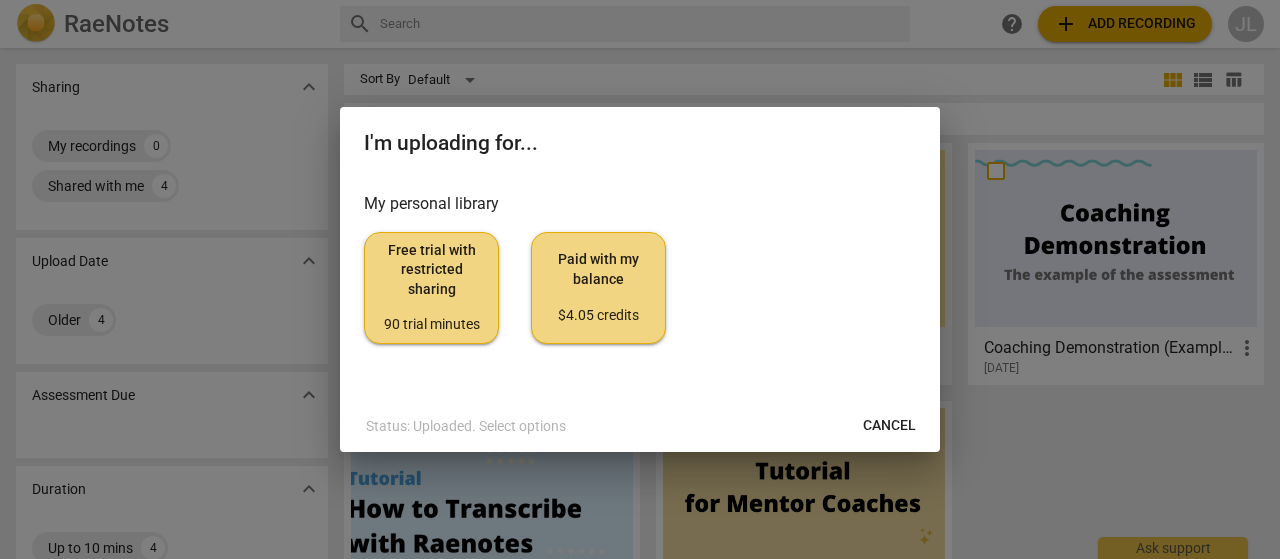 click on "Free trial with restricted sharing 90 trial minutes" at bounding box center (431, 288) 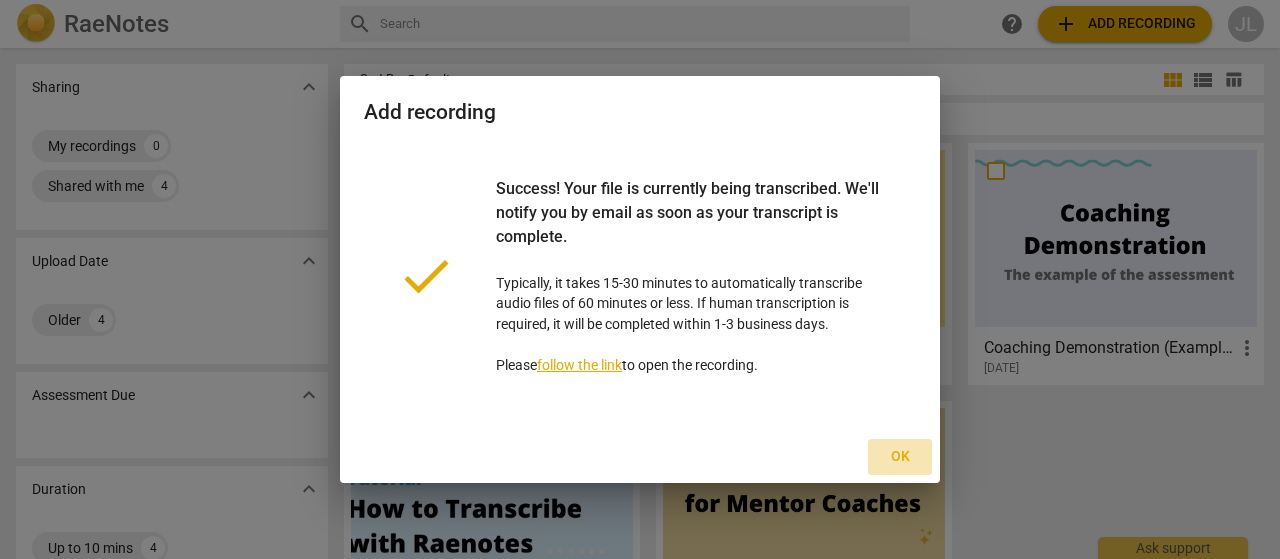 click on "Ok" at bounding box center [900, 457] 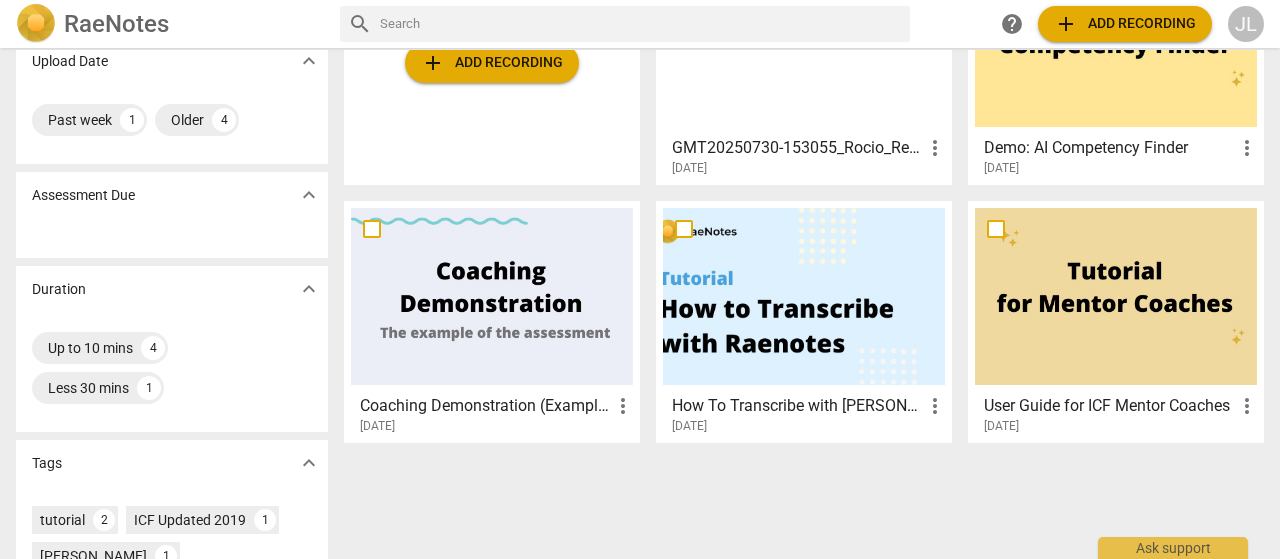 scroll, scrollTop: 0, scrollLeft: 0, axis: both 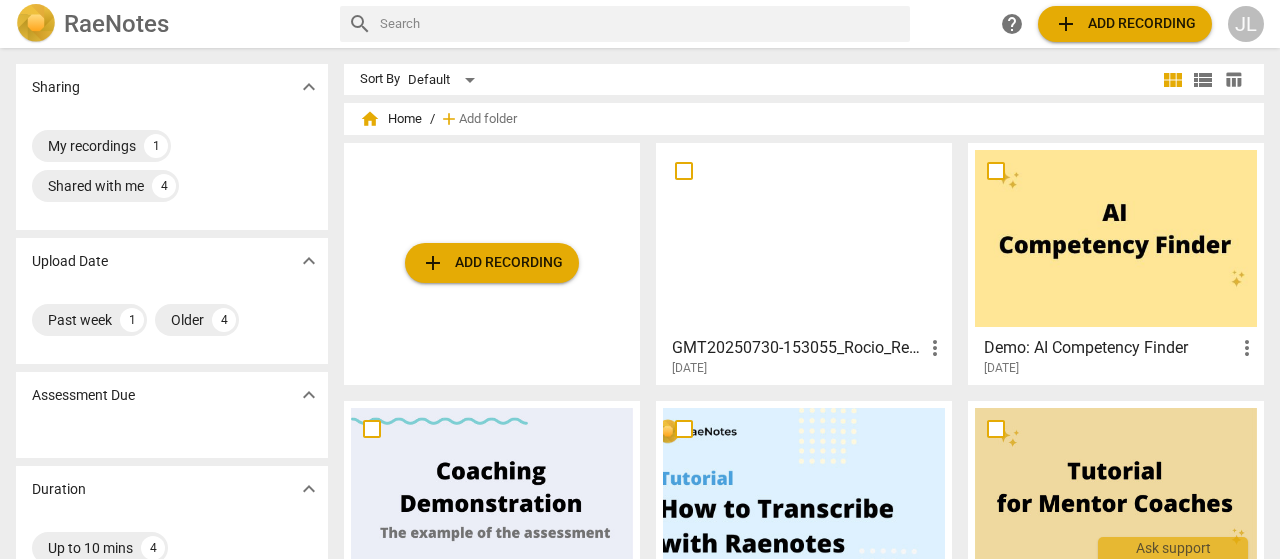 click at bounding box center [804, 238] 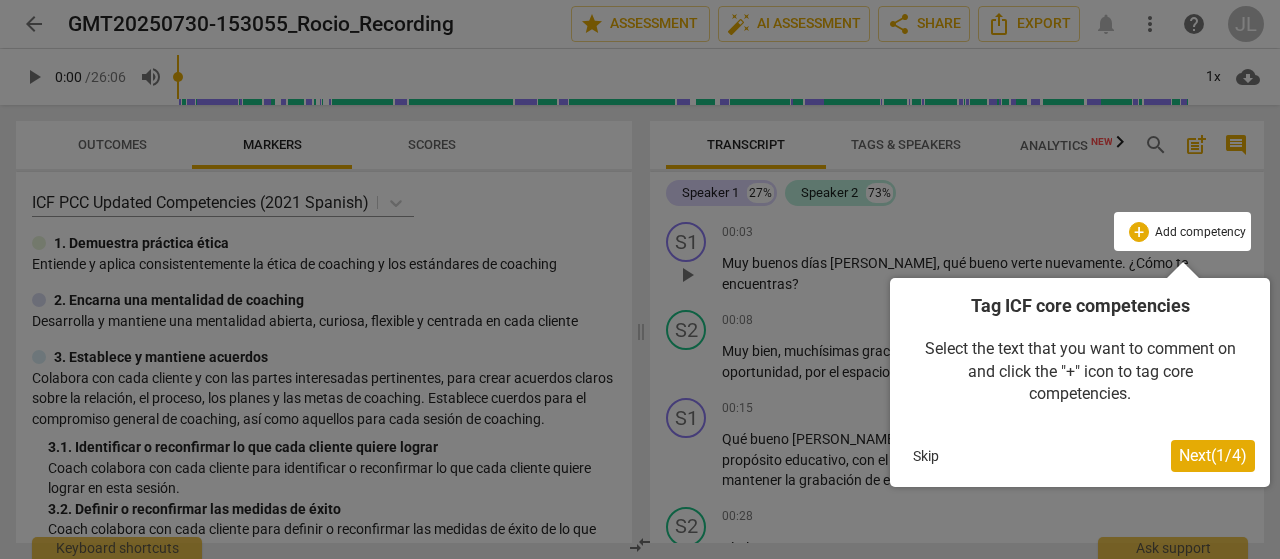 click on "Next  ( 1 / 4 )" at bounding box center [1213, 455] 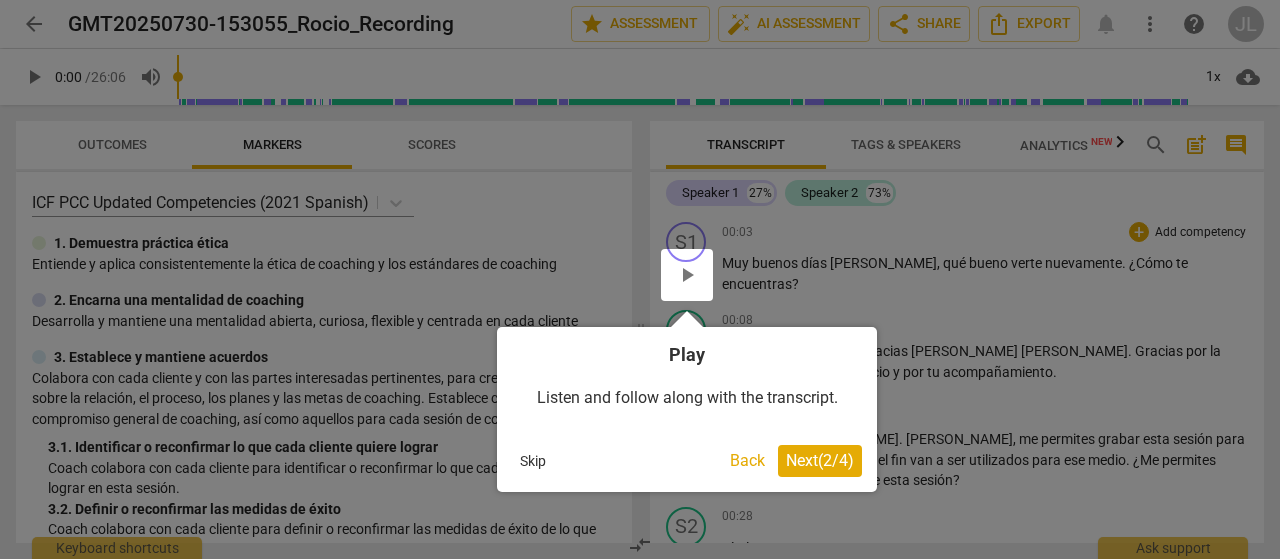 click on "Next  ( 2 / 4 )" at bounding box center [820, 460] 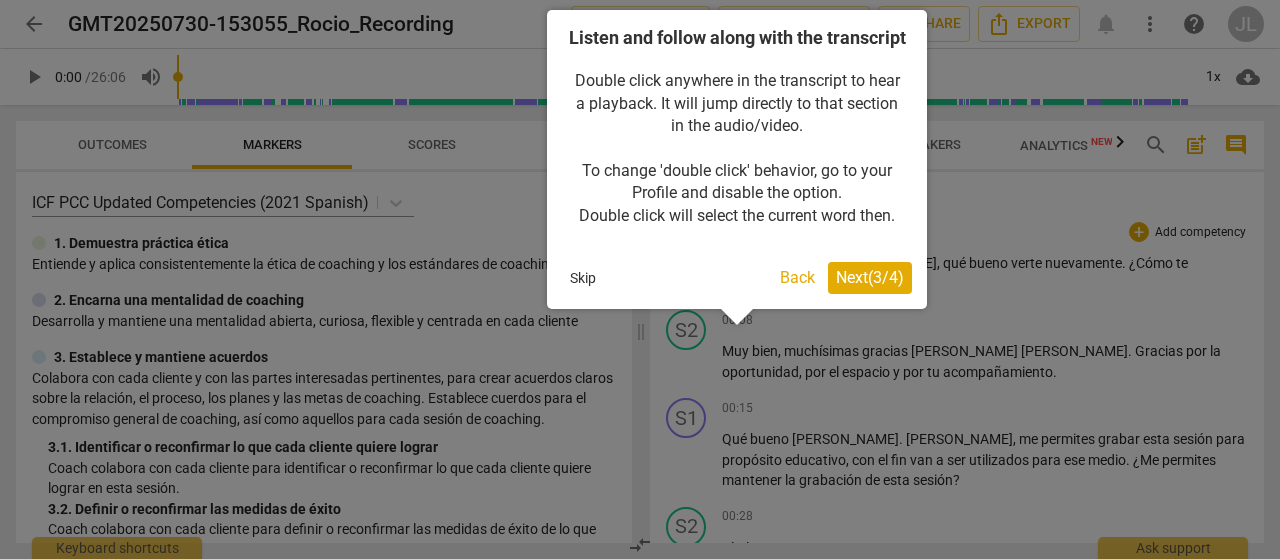click on "Next  ( 3 / 4 )" at bounding box center [870, 277] 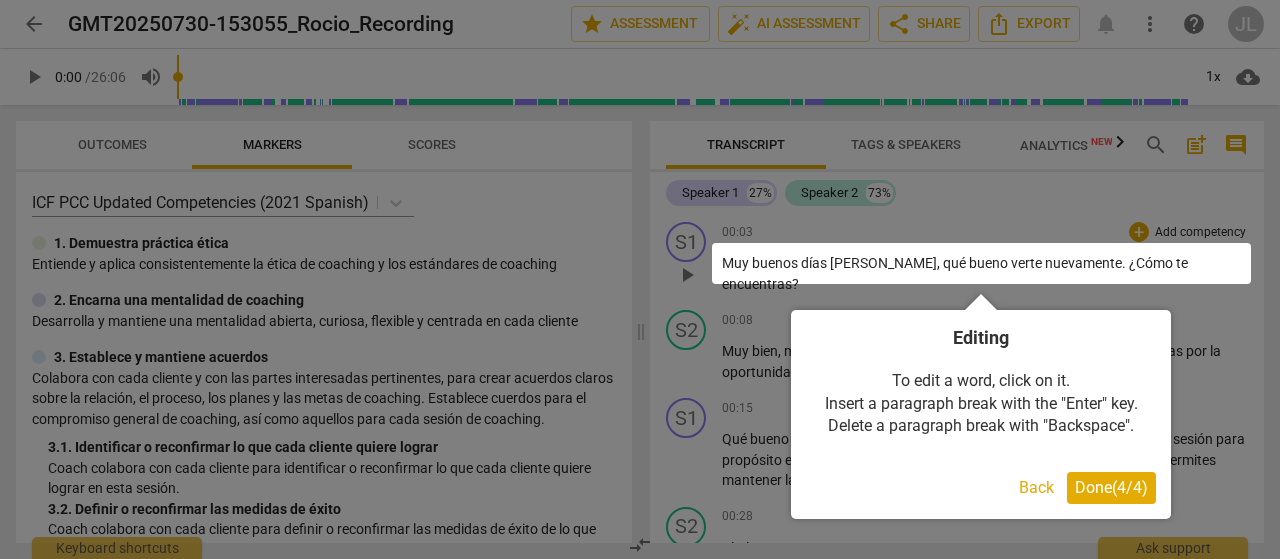 click on "Done  ( 4 / 4 )" at bounding box center [1111, 487] 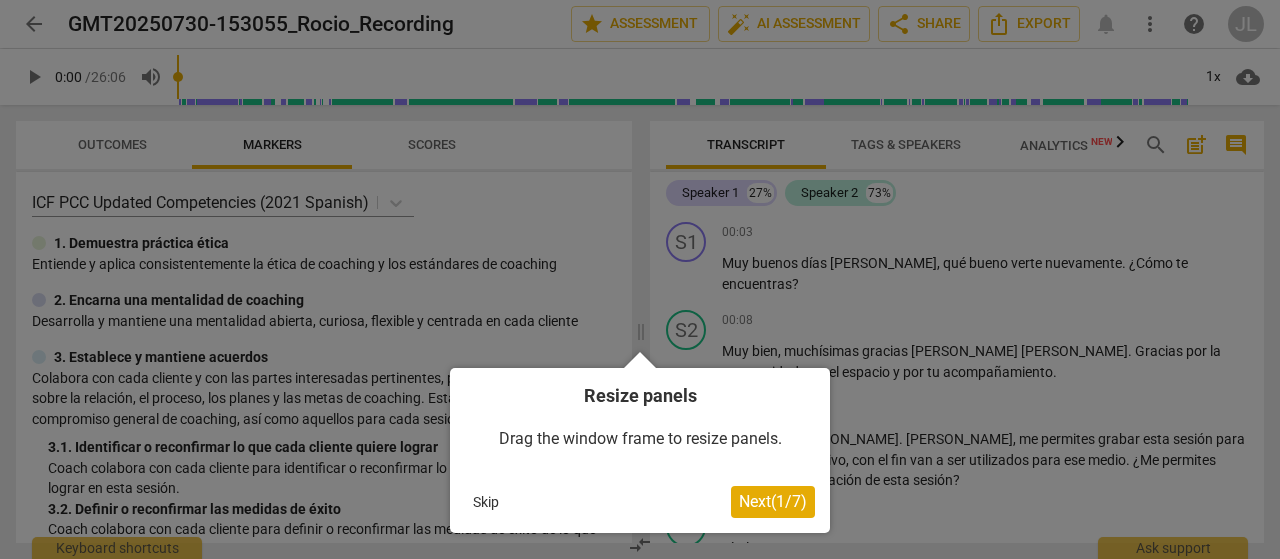 click on "Next  ( 1 / 7 )" at bounding box center (773, 501) 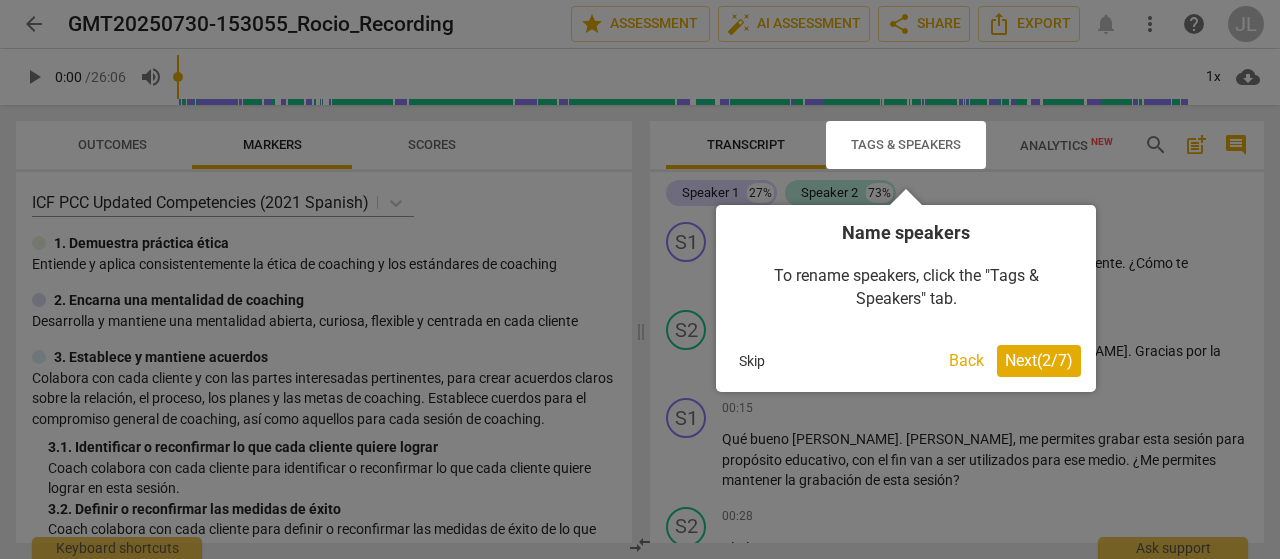click on "Next  ( 2 / 7 )" at bounding box center (1039, 360) 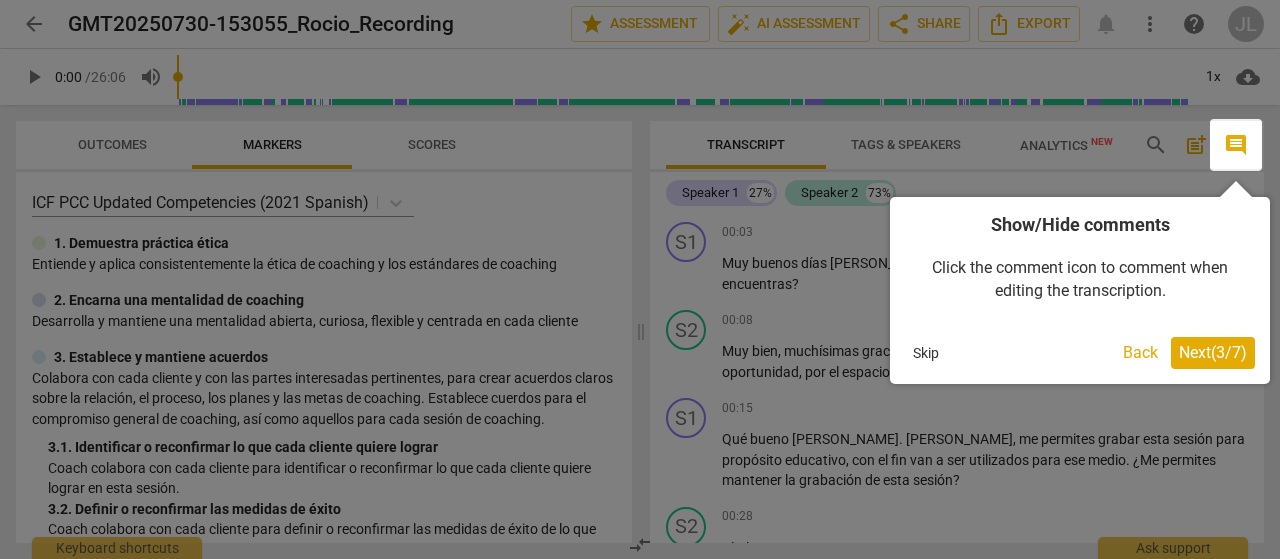 click on "Next  ( 3 / 7 )" at bounding box center (1213, 352) 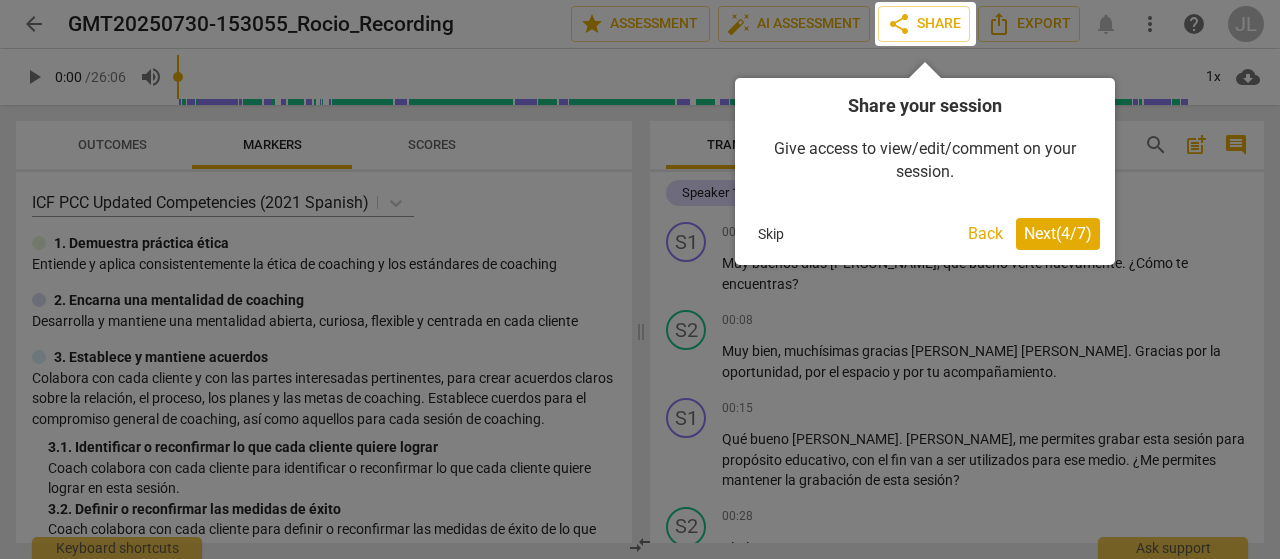 click on "Next  ( 4 / 7 )" at bounding box center (1058, 233) 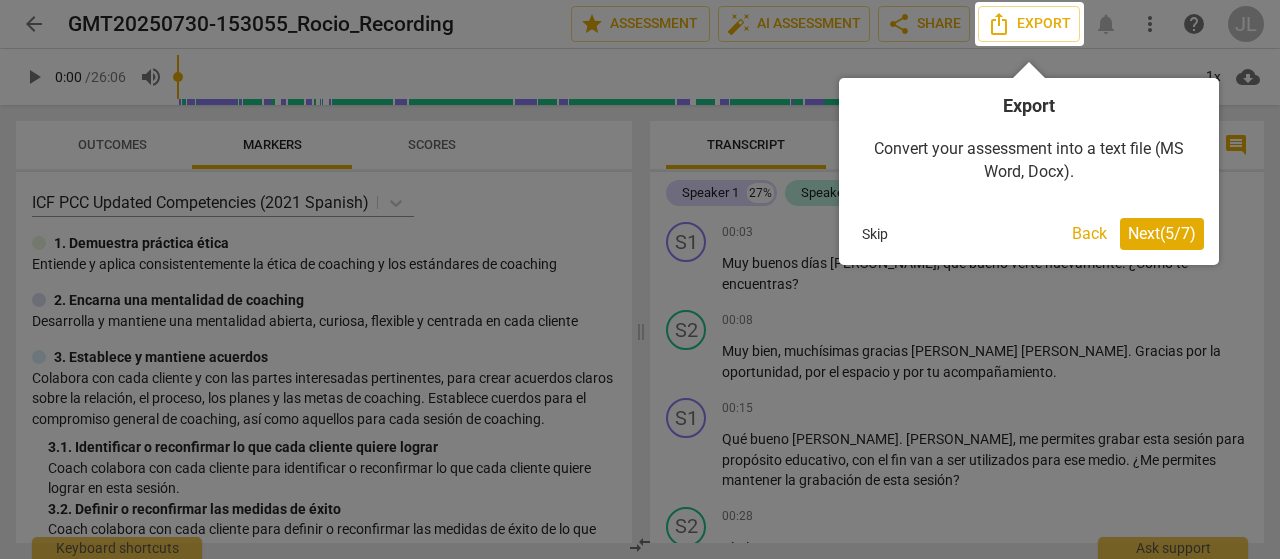 click on "Next  ( 5 / 7 )" at bounding box center (1162, 233) 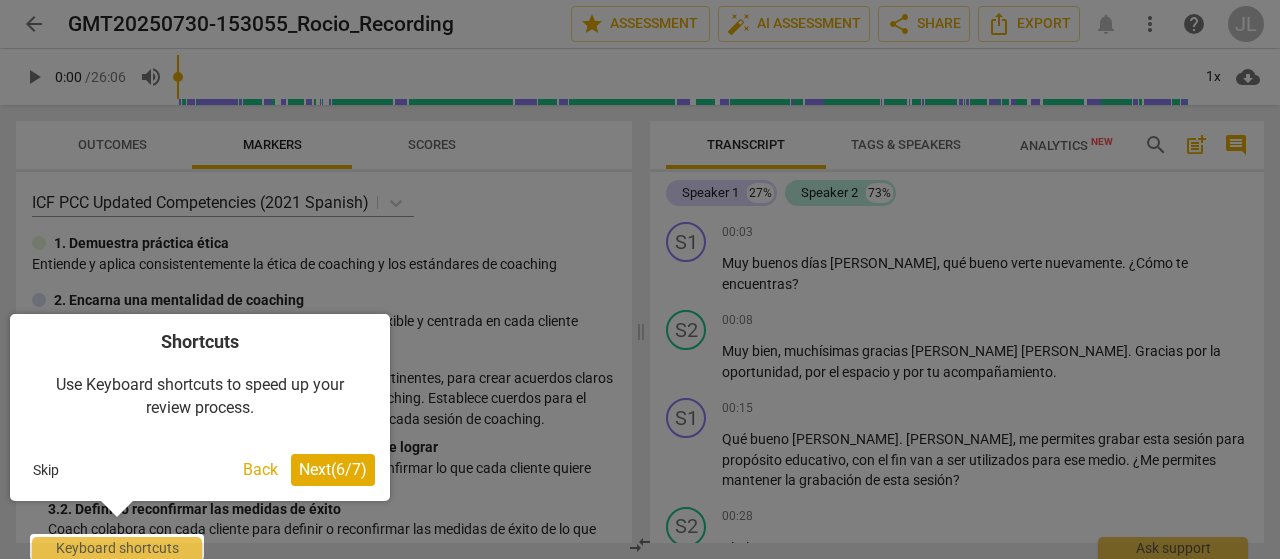 click on "Next  ( 6 / 7 )" at bounding box center [333, 469] 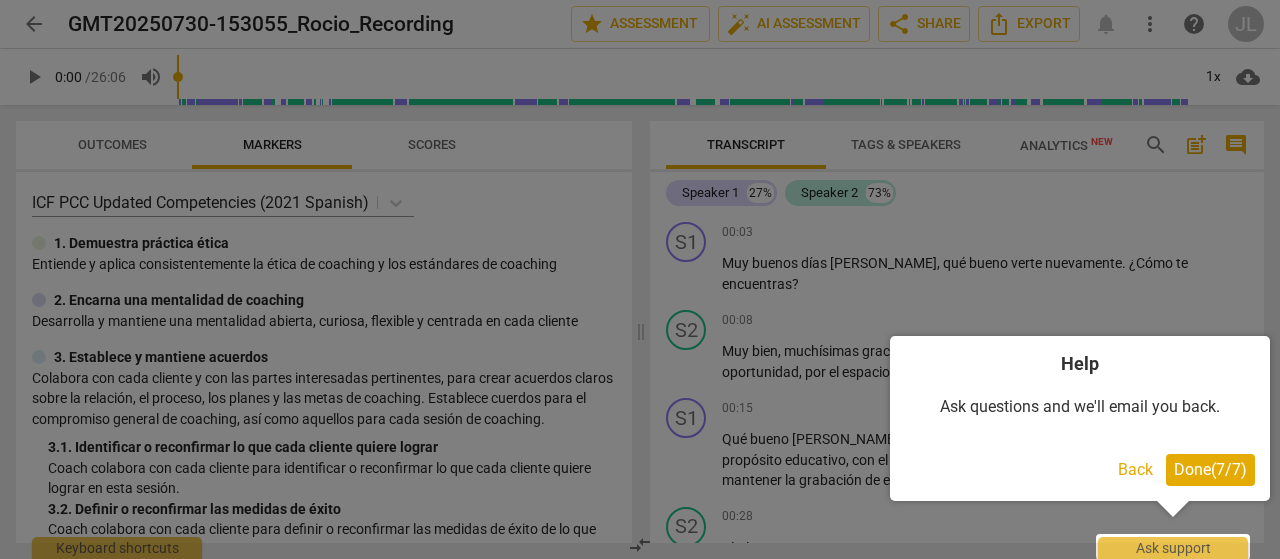 click on "Done  ( 7 / 7 )" at bounding box center (1210, 470) 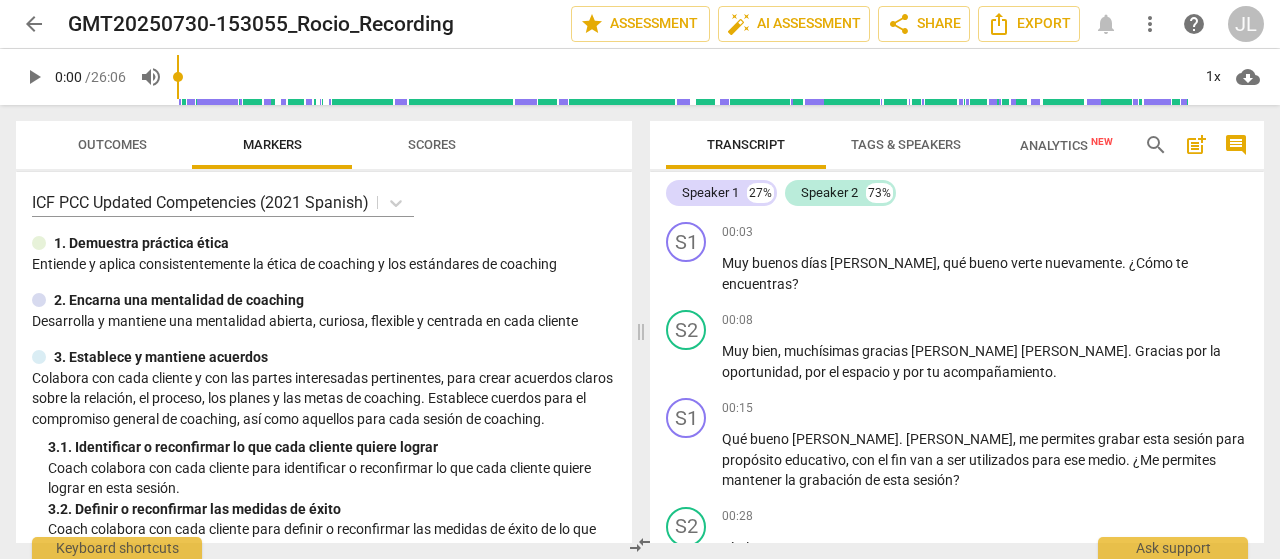 scroll, scrollTop: 0, scrollLeft: 0, axis: both 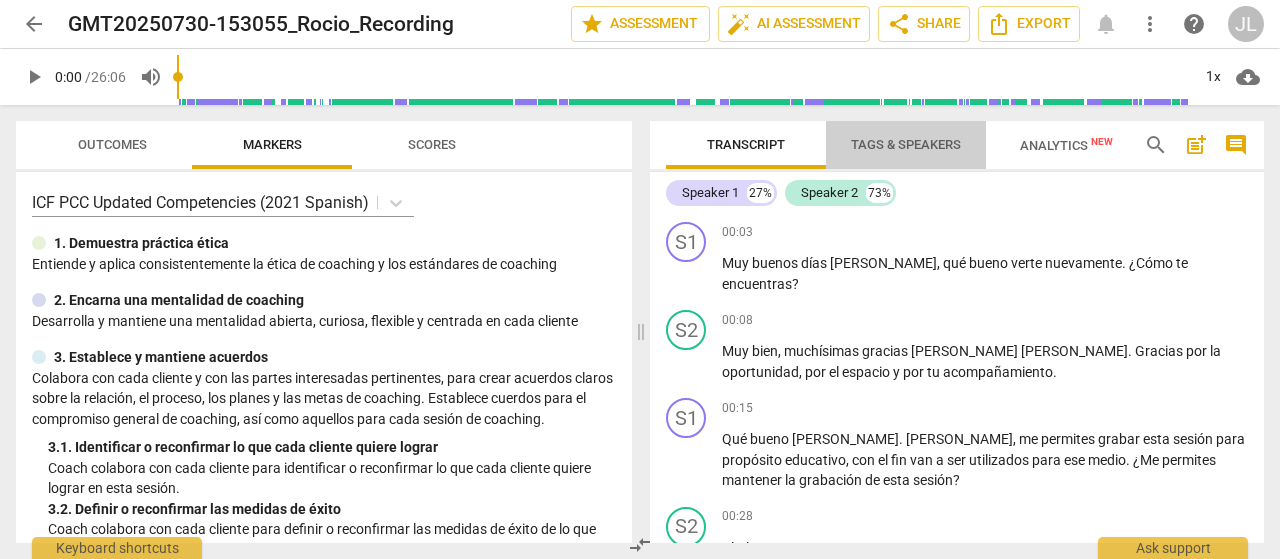 click on "Tags & Speakers" at bounding box center [906, 144] 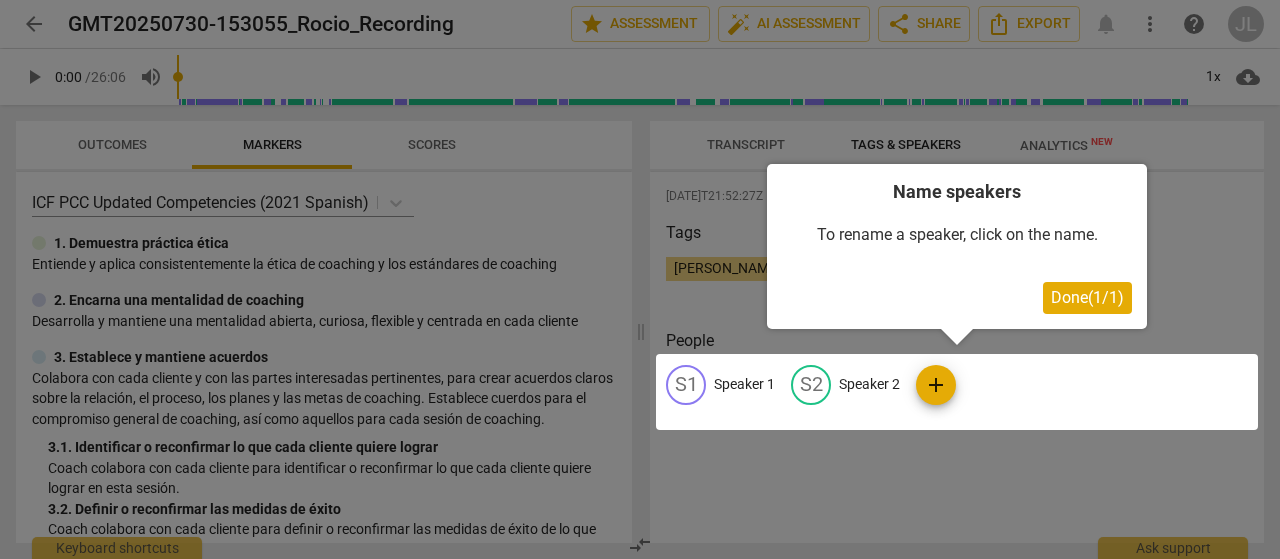 click on "Done  ( 1 / 1 )" at bounding box center [1087, 297] 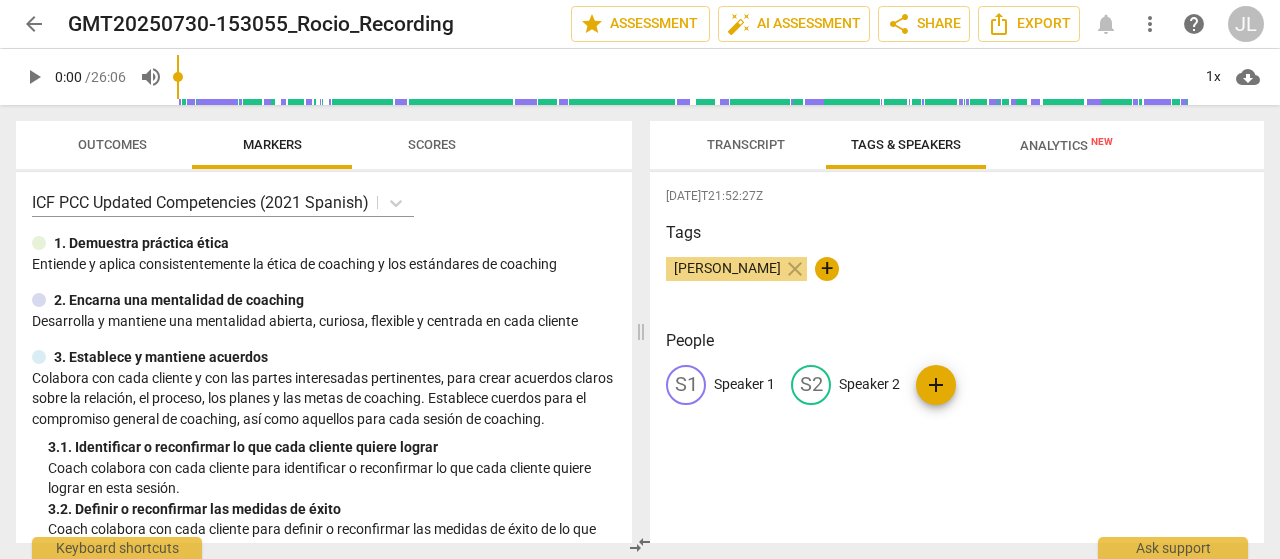 click on "[PERSON_NAME]" at bounding box center [727, 268] 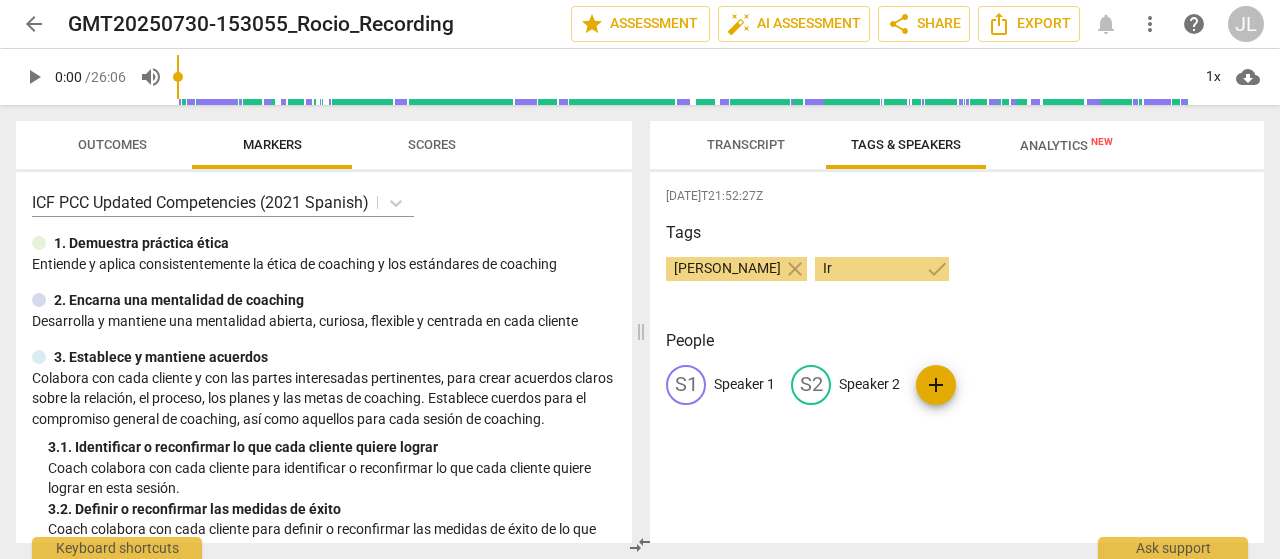 type on "I" 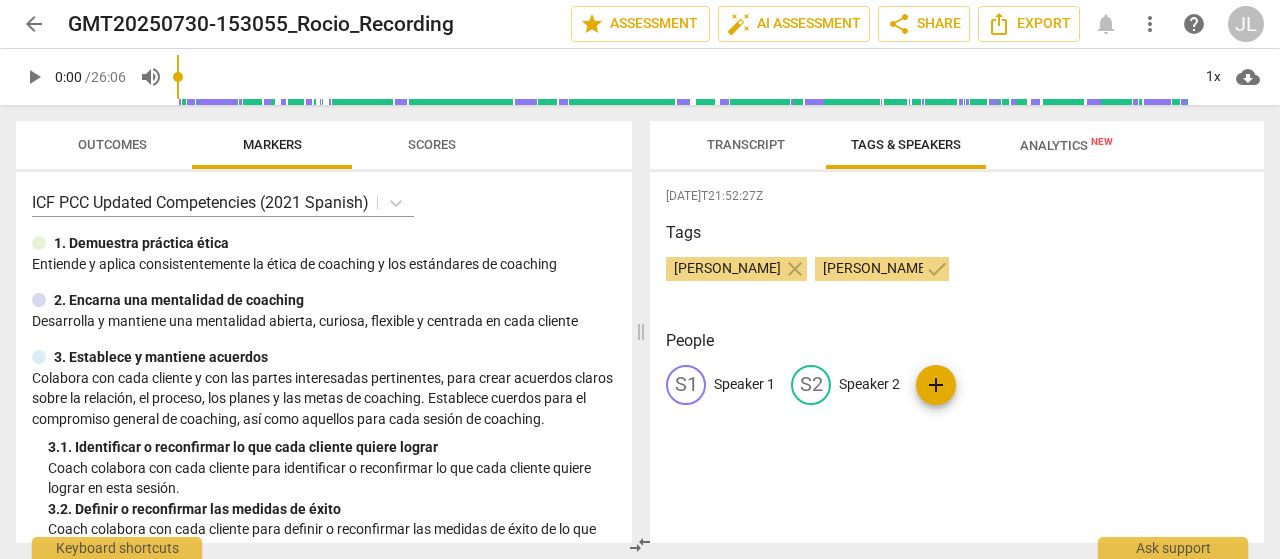 type on "[PERSON_NAME]" 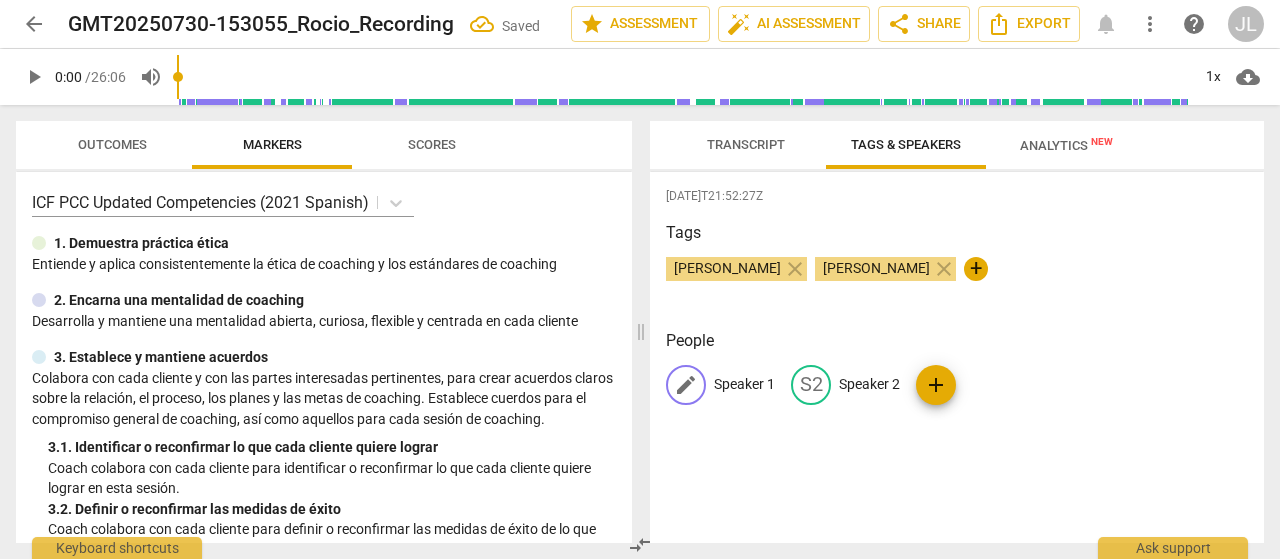 click on "edit" at bounding box center (686, 385) 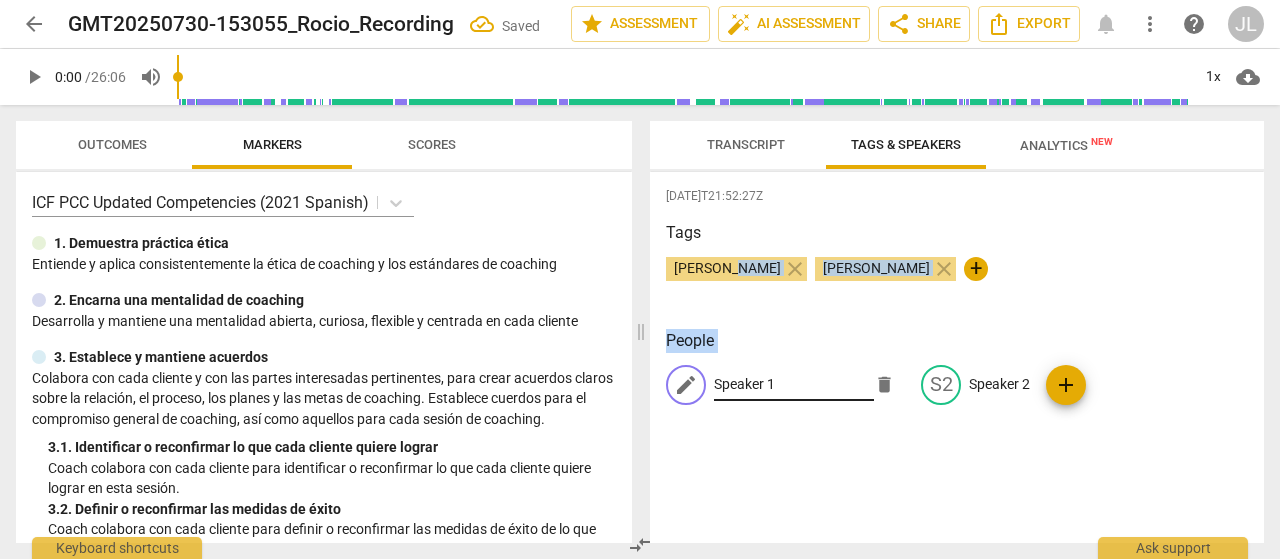 drag, startPoint x: 726, startPoint y: 270, endPoint x: 762, endPoint y: 381, distance: 116.6919 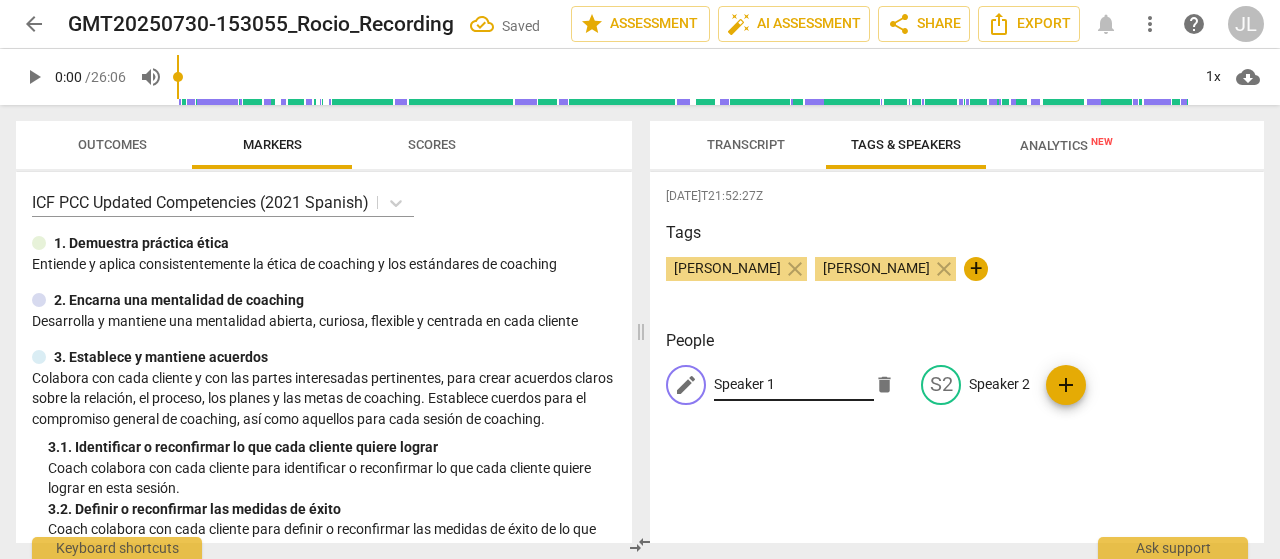 click on "Speaker 1" at bounding box center (794, 385) 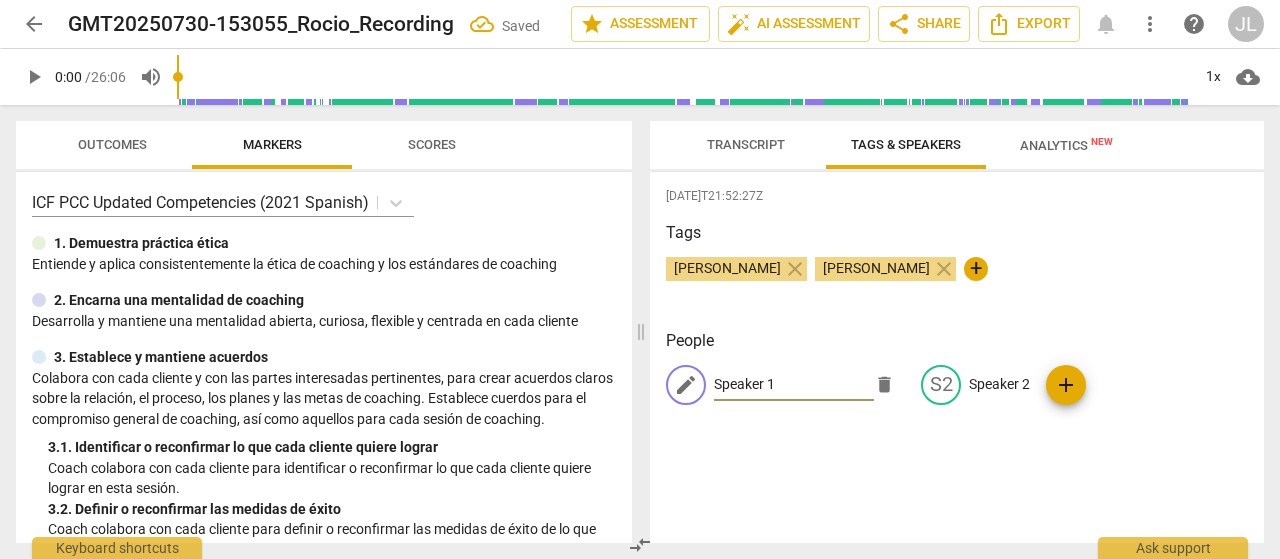 click on "+" at bounding box center (976, 269) 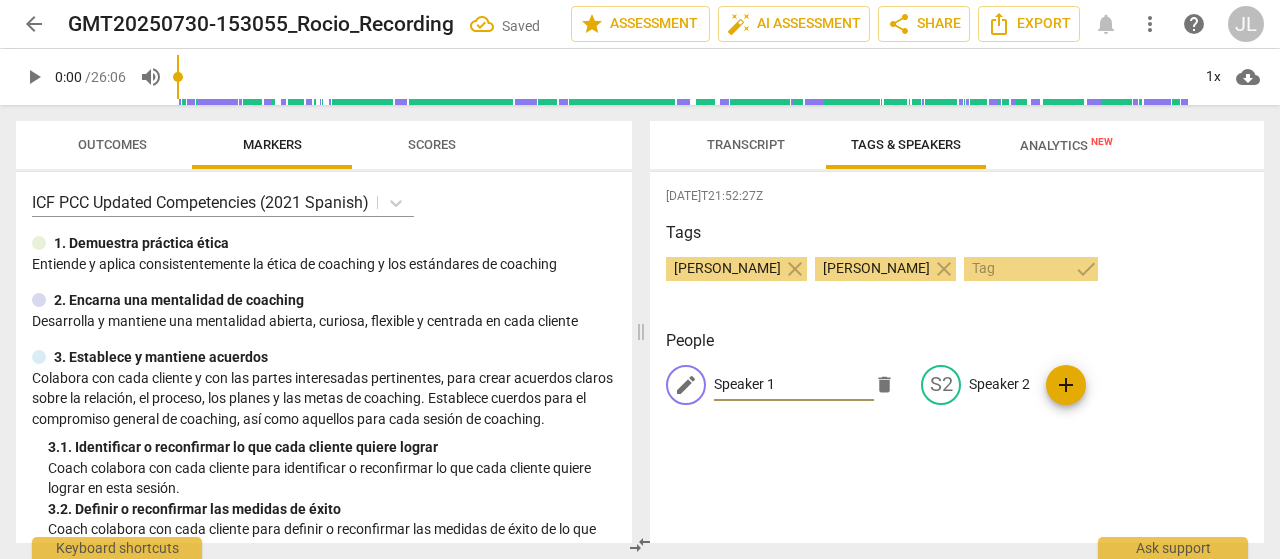 click on "Speaker 1" at bounding box center (794, 385) 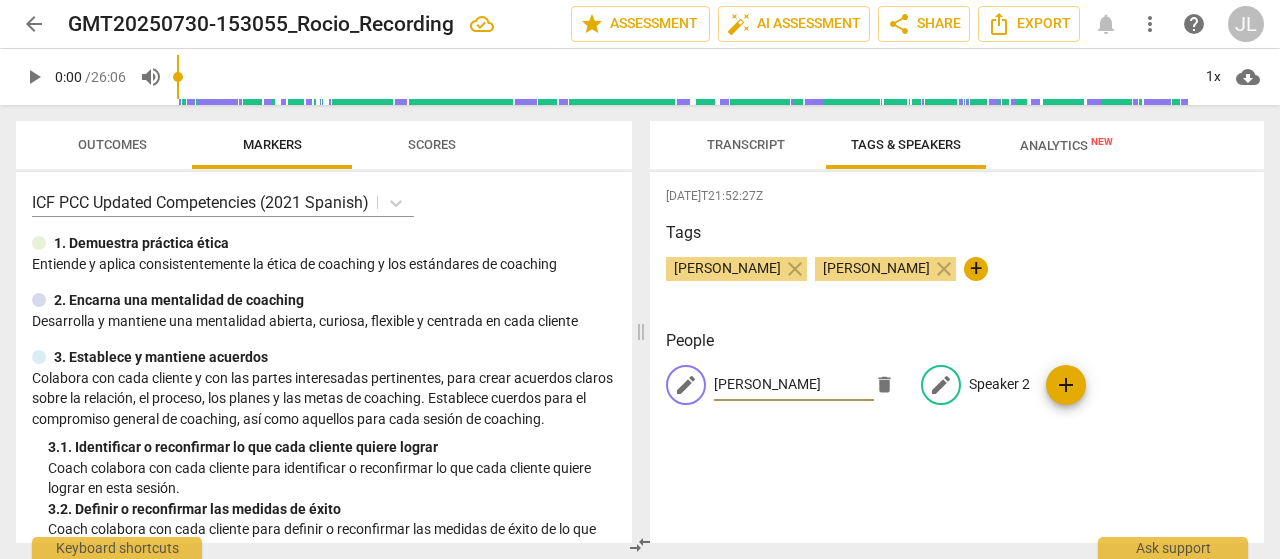 type on "[PERSON_NAME]" 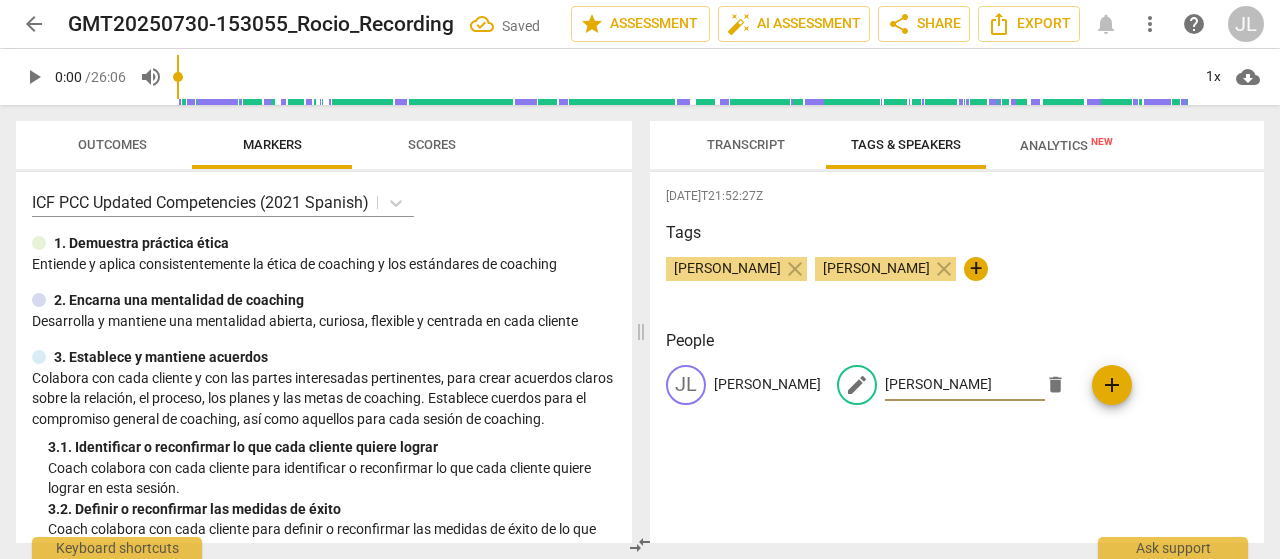 type on "[PERSON_NAME]" 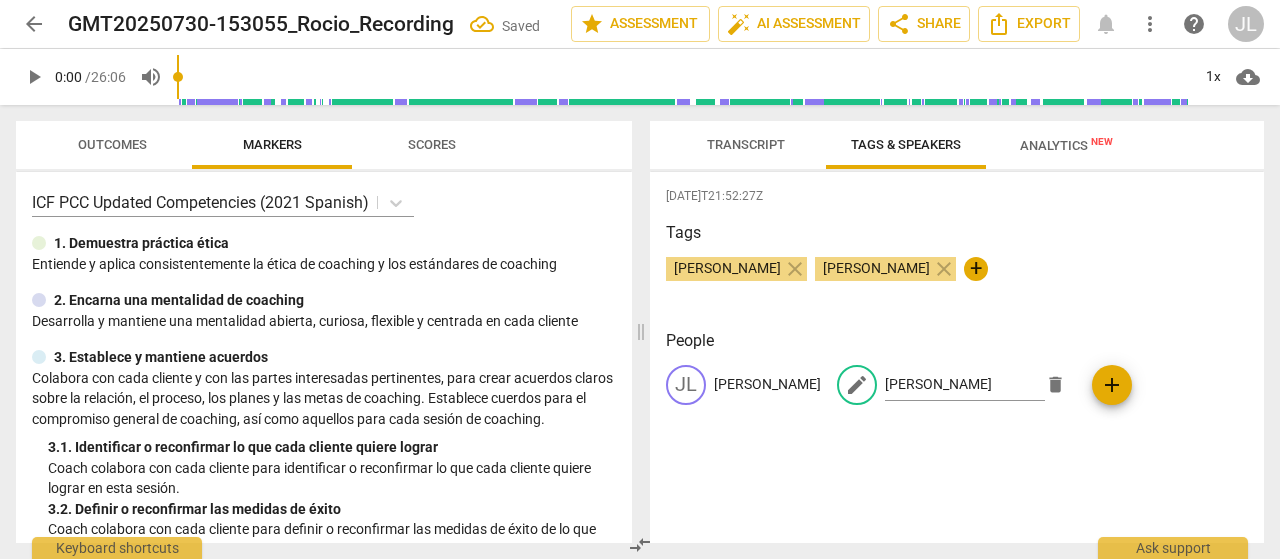 click on "People JL [PERSON_NAME] edit [PERSON_NAME] delete add" at bounding box center [957, 383] 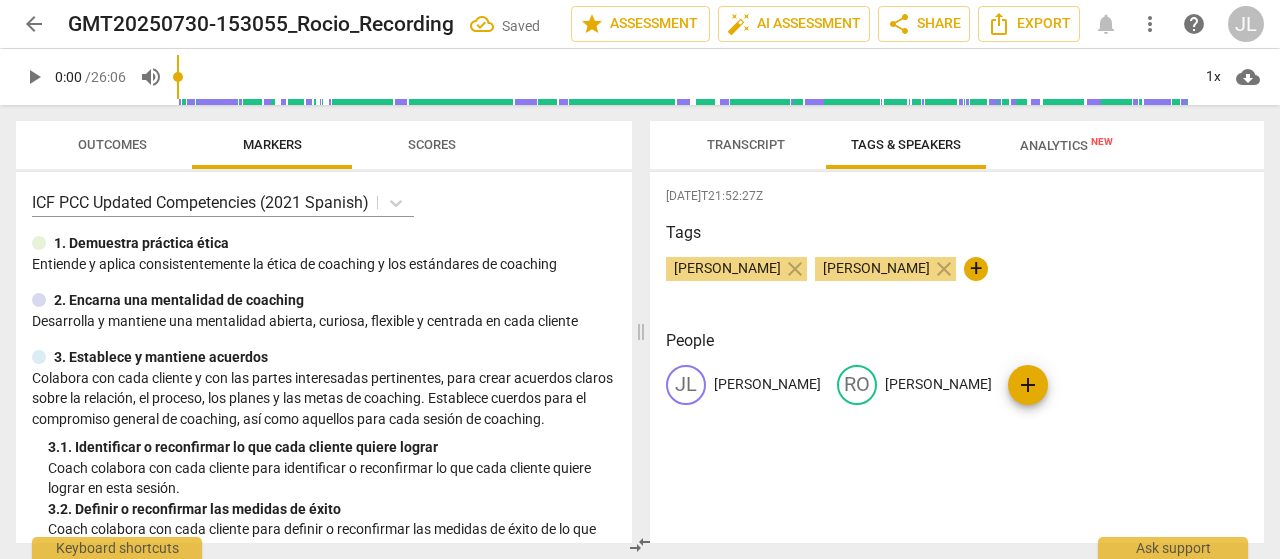 click on "Transcript" at bounding box center (746, 144) 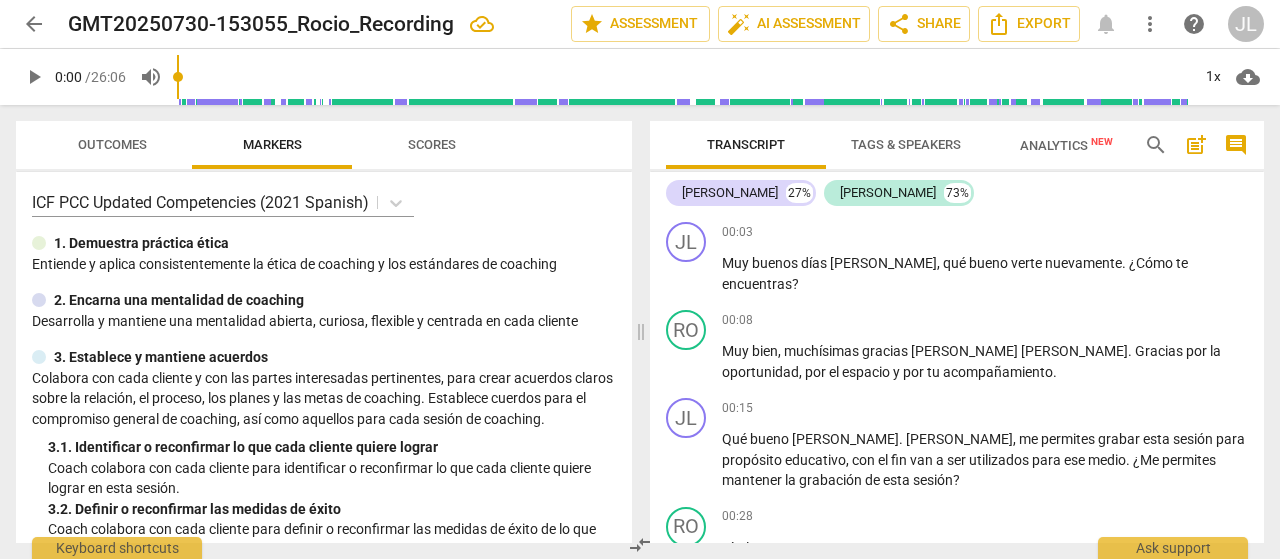click on "Analytics   New" at bounding box center (1066, 145) 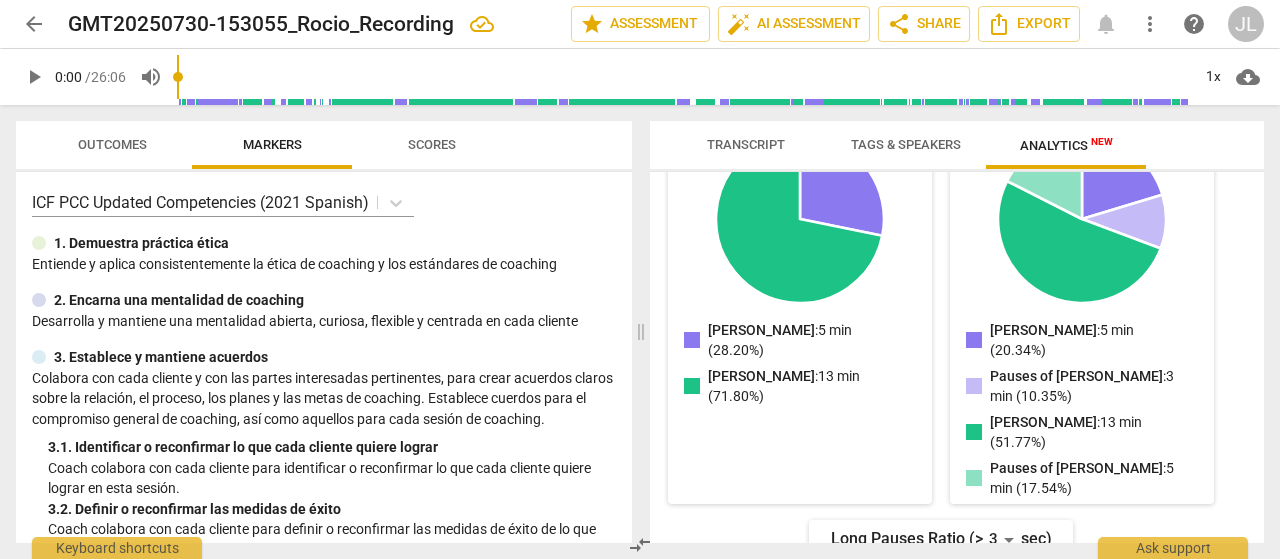 scroll, scrollTop: 400, scrollLeft: 0, axis: vertical 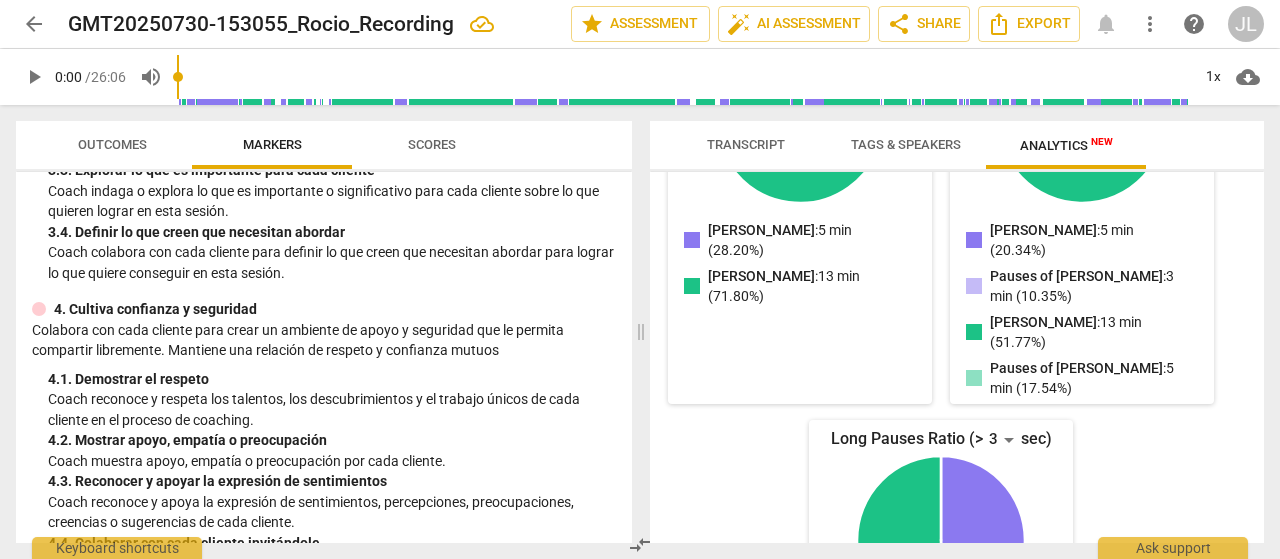 click on "Scores" at bounding box center (432, 145) 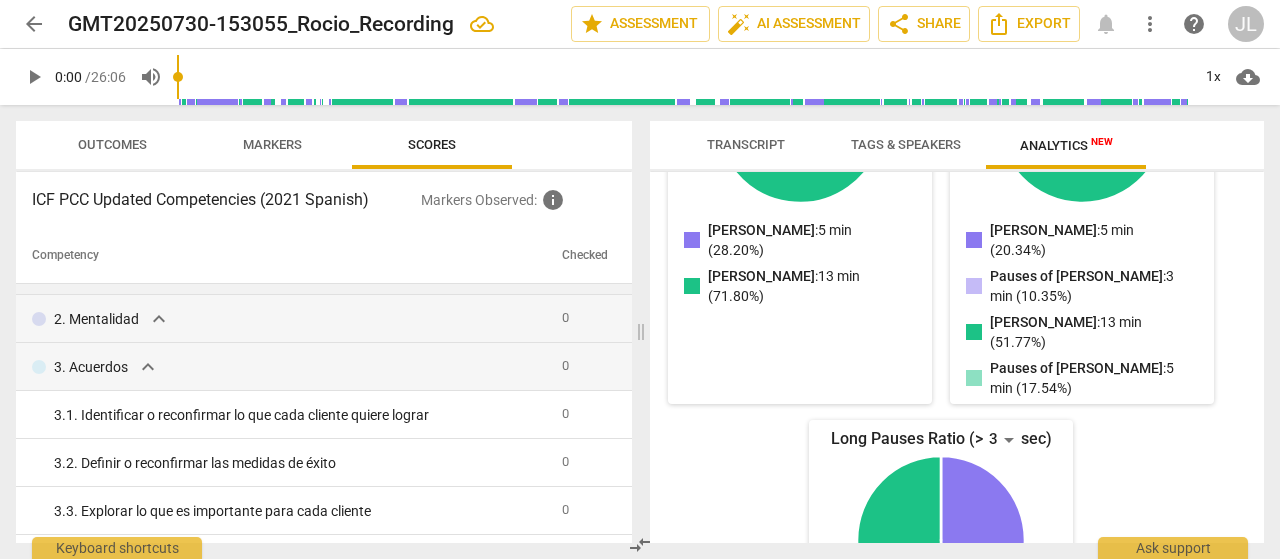 scroll, scrollTop: 0, scrollLeft: 0, axis: both 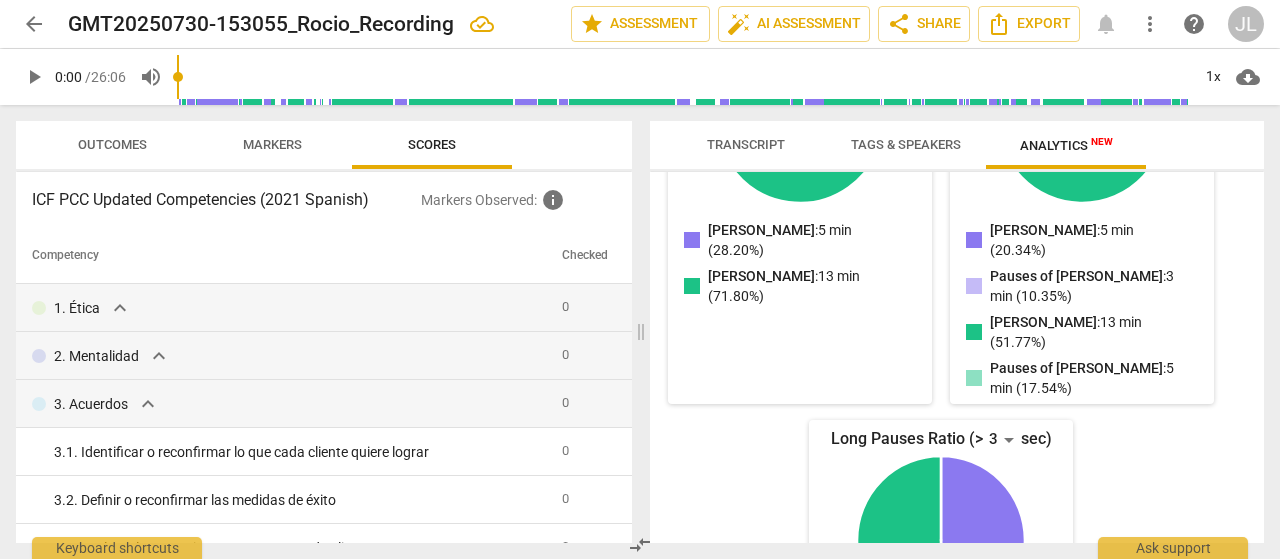 click on "Outcomes" at bounding box center (112, 144) 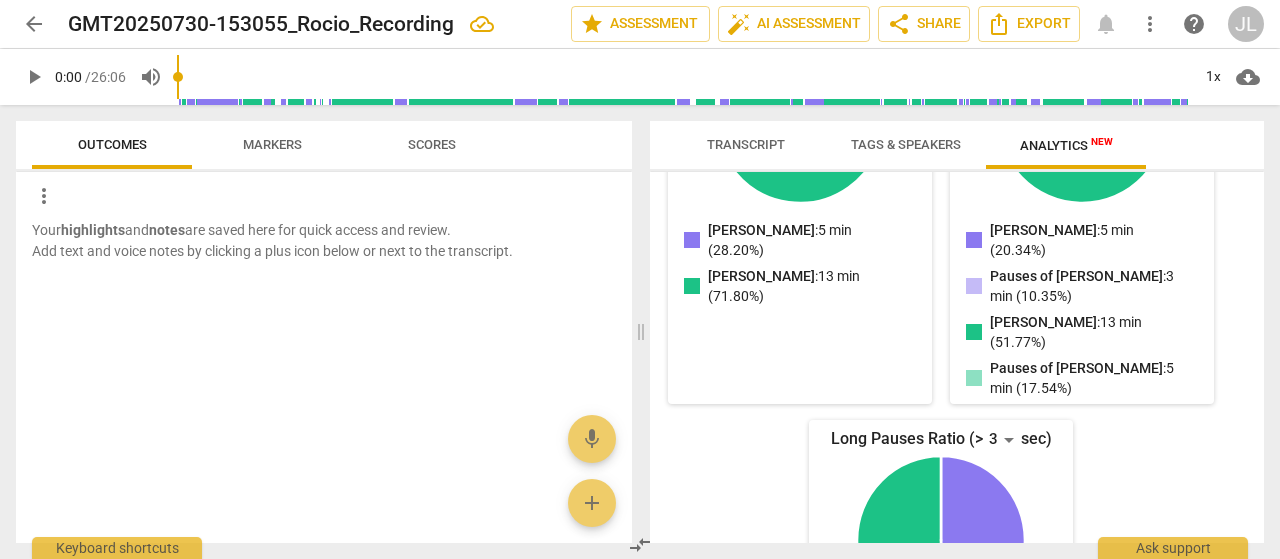 click on "Transcript" at bounding box center [746, 144] 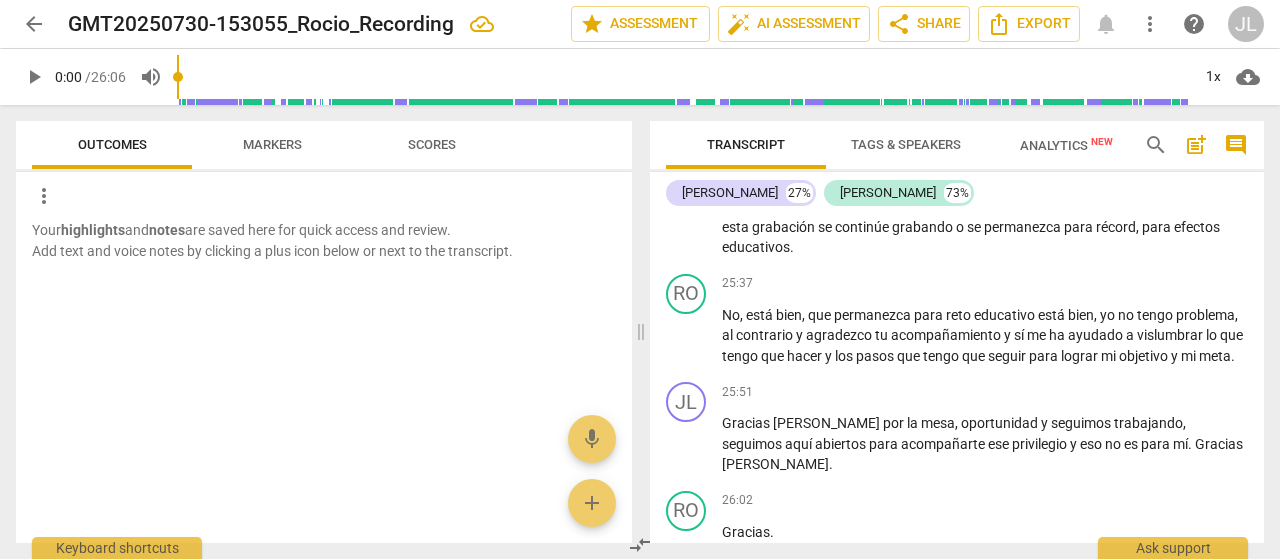 scroll, scrollTop: 8230, scrollLeft: 0, axis: vertical 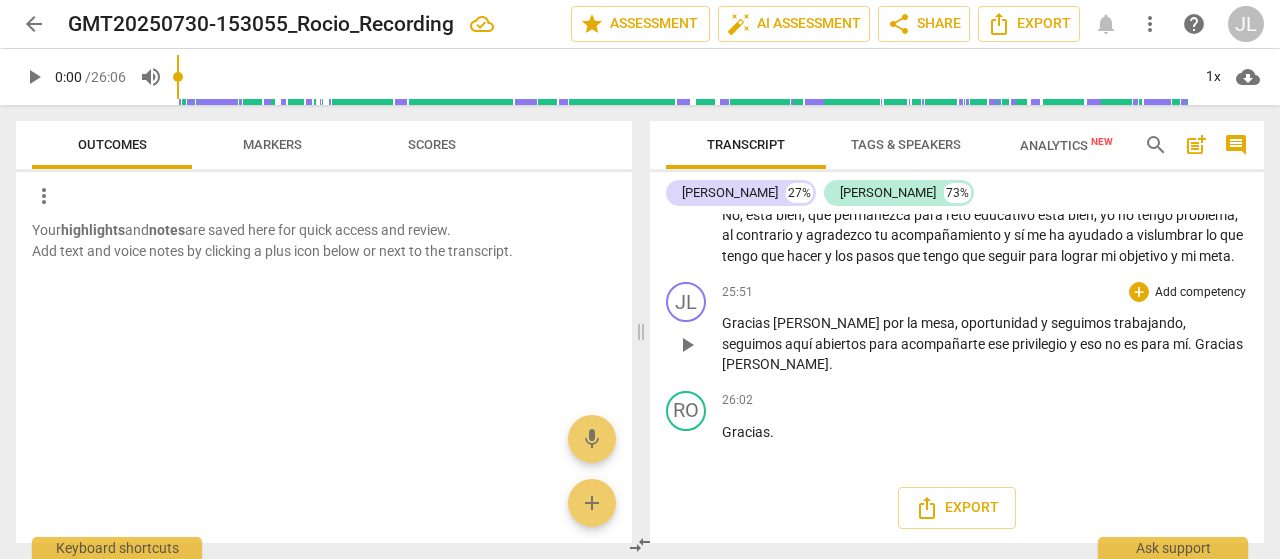 drag, startPoint x: 1050, startPoint y: 359, endPoint x: 1018, endPoint y: 364, distance: 32.38827 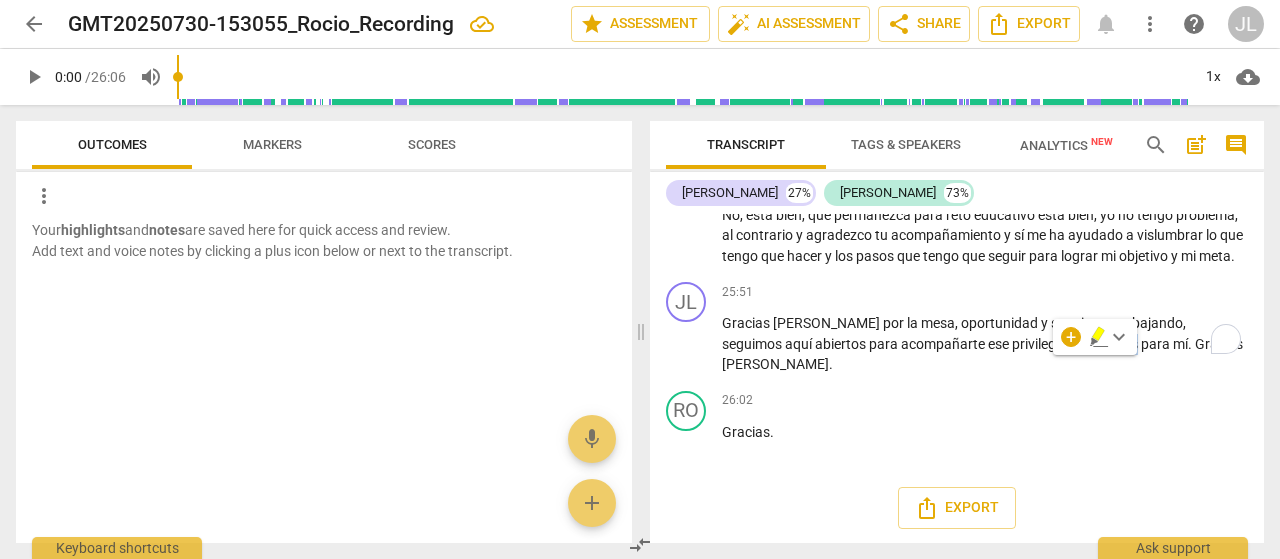 click on "Markers" at bounding box center [272, 144] 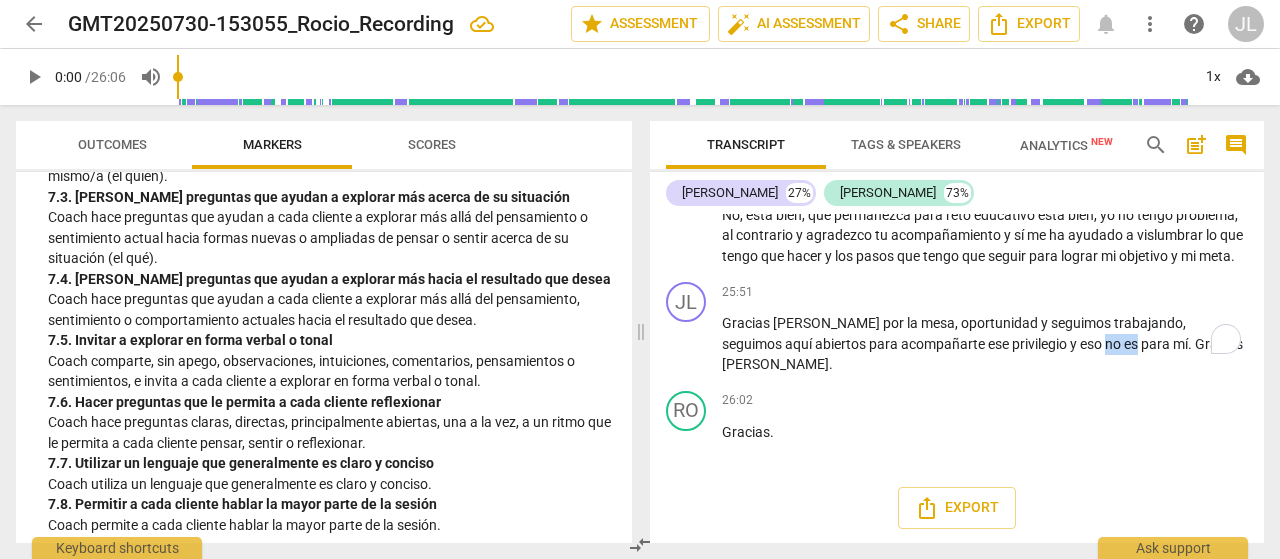 scroll, scrollTop: 2448, scrollLeft: 0, axis: vertical 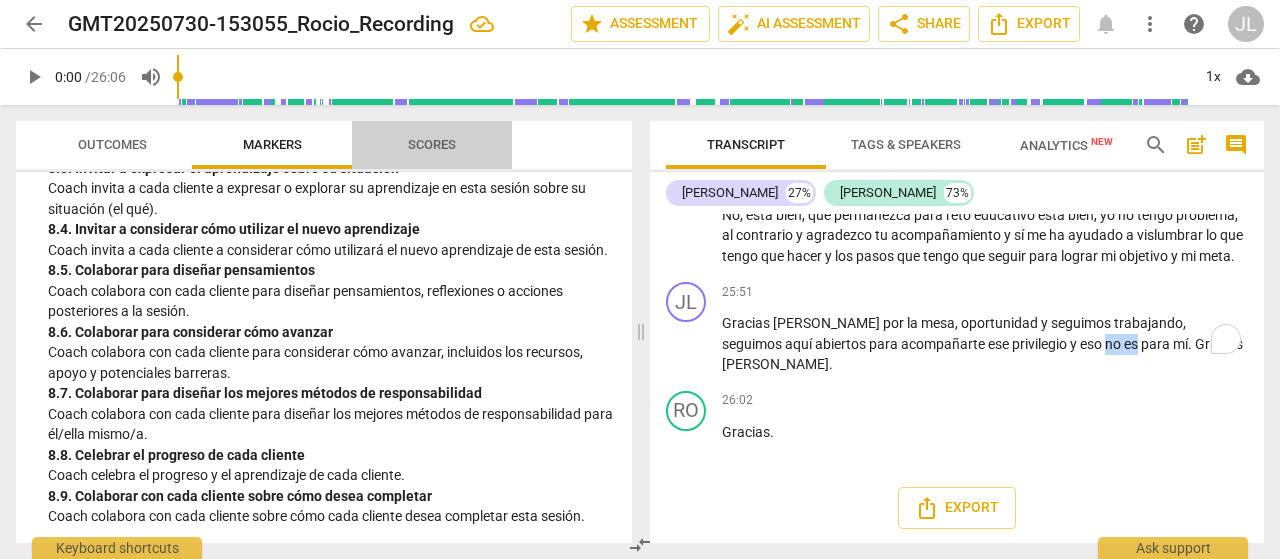 click on "Scores" at bounding box center (432, 144) 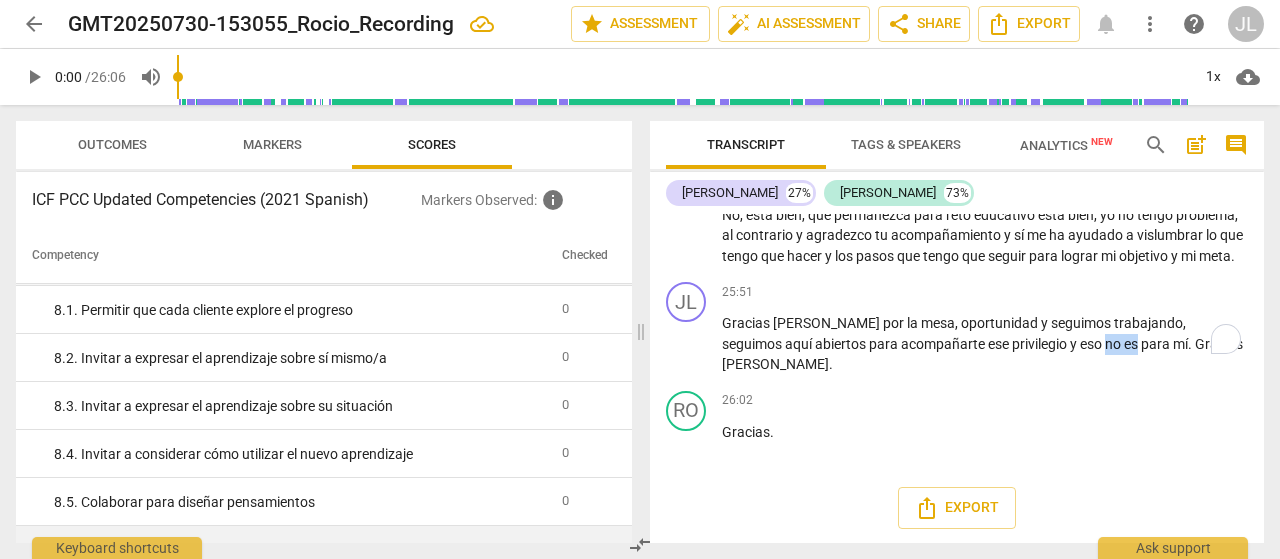 scroll, scrollTop: 1901, scrollLeft: 0, axis: vertical 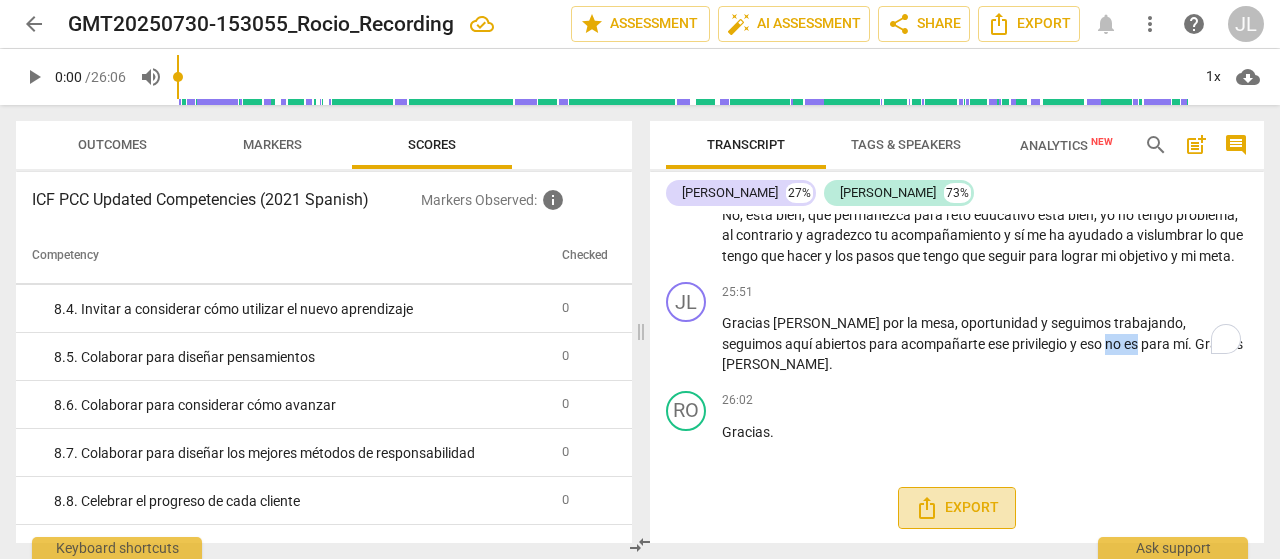 click on "Export" at bounding box center [957, 508] 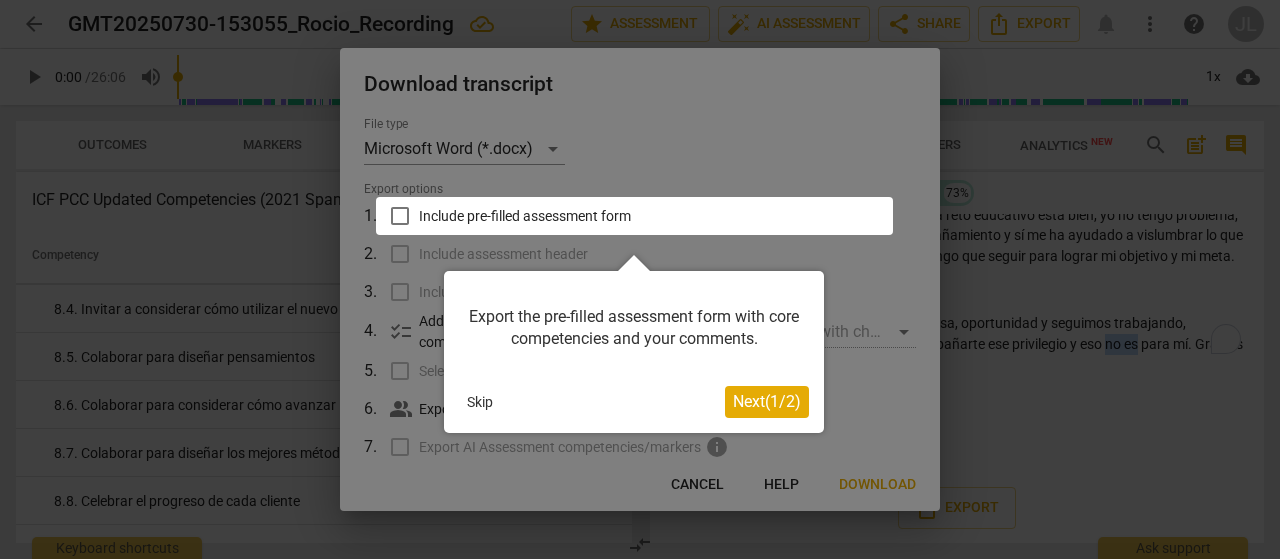 click on "Next  ( 1 / 2 )" at bounding box center [767, 401] 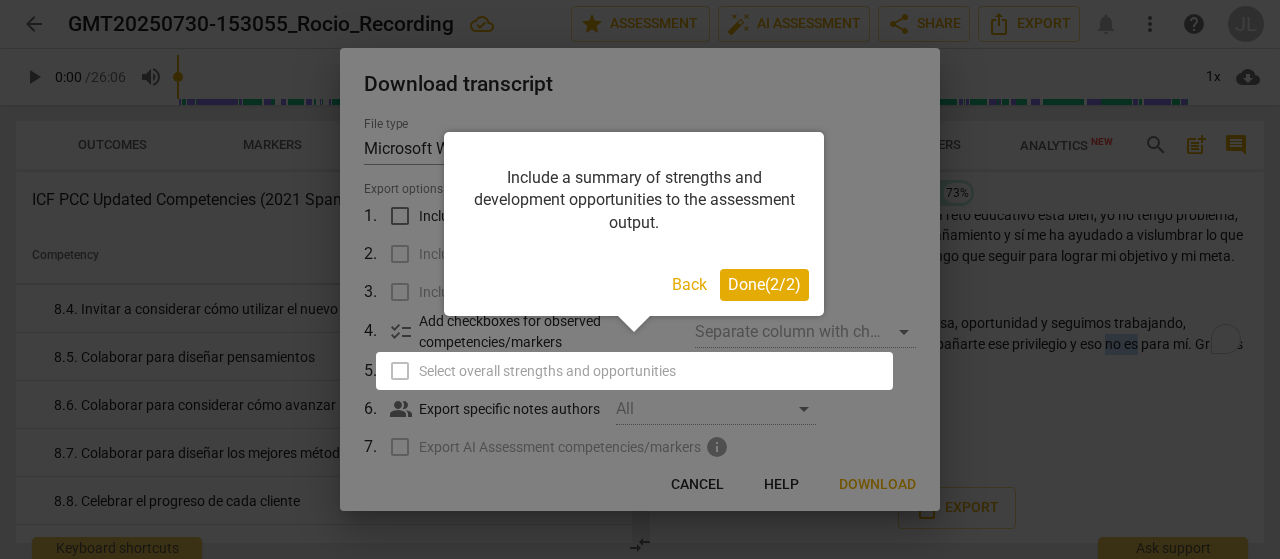 click on "Done  ( 2 / 2 )" at bounding box center [764, 284] 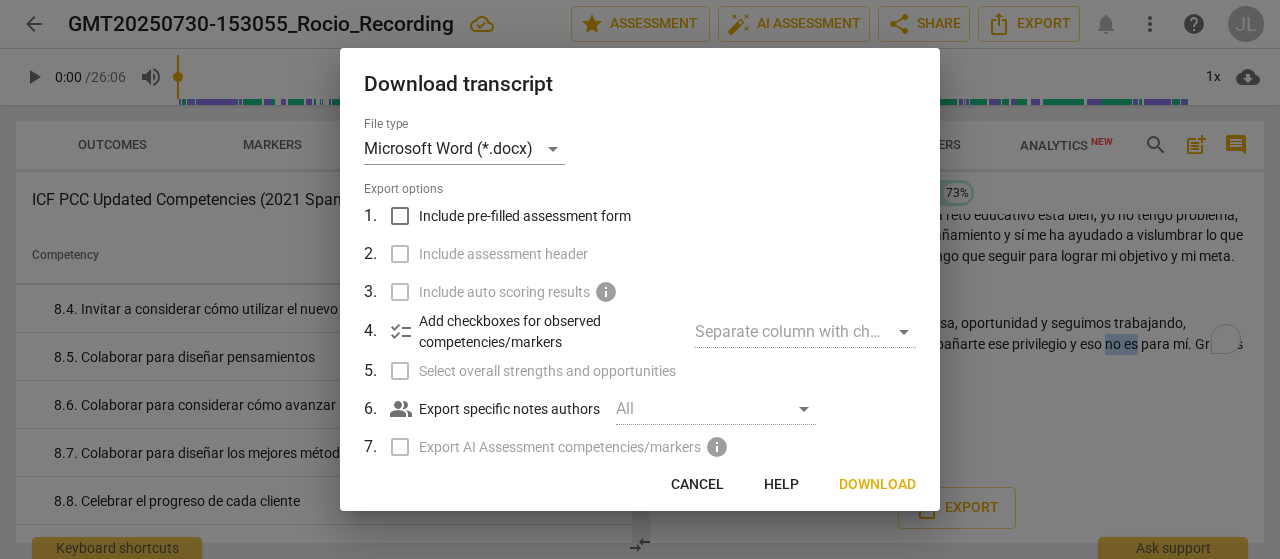 click on "Include pre-filled assessment form" at bounding box center (400, 216) 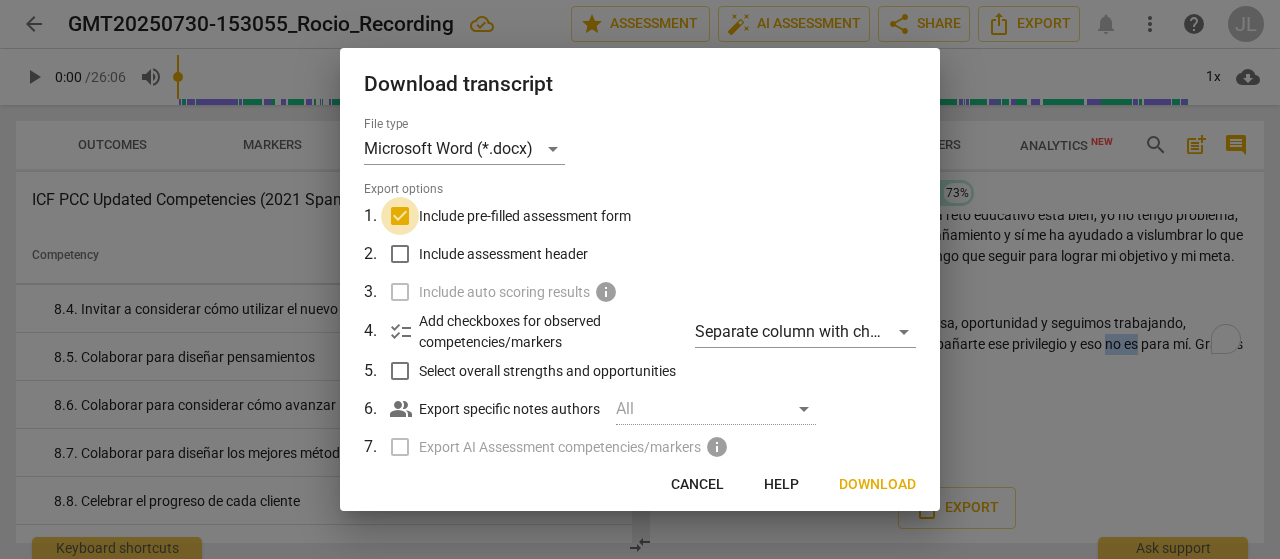click on "Include pre-filled assessment form" at bounding box center [400, 216] 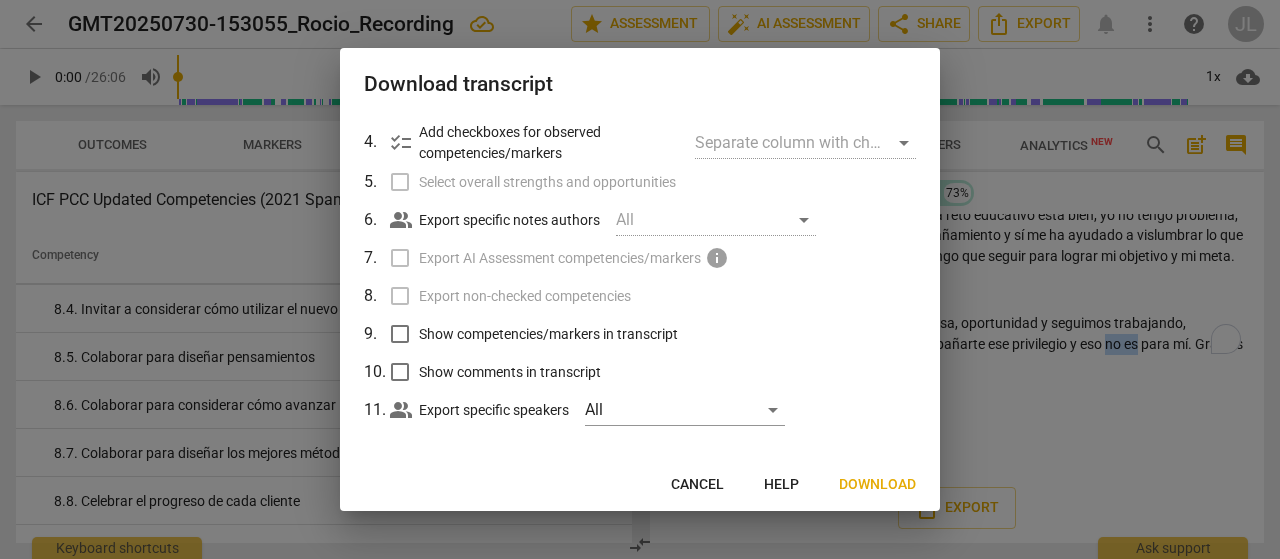 scroll, scrollTop: 198, scrollLeft: 0, axis: vertical 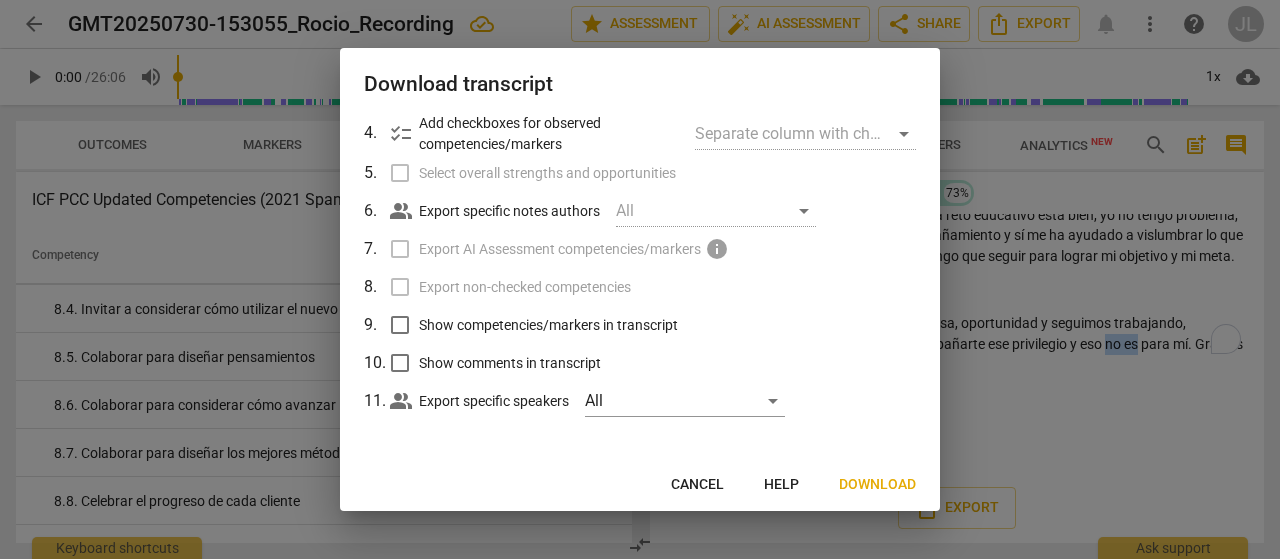 click on "Download" at bounding box center [877, 485] 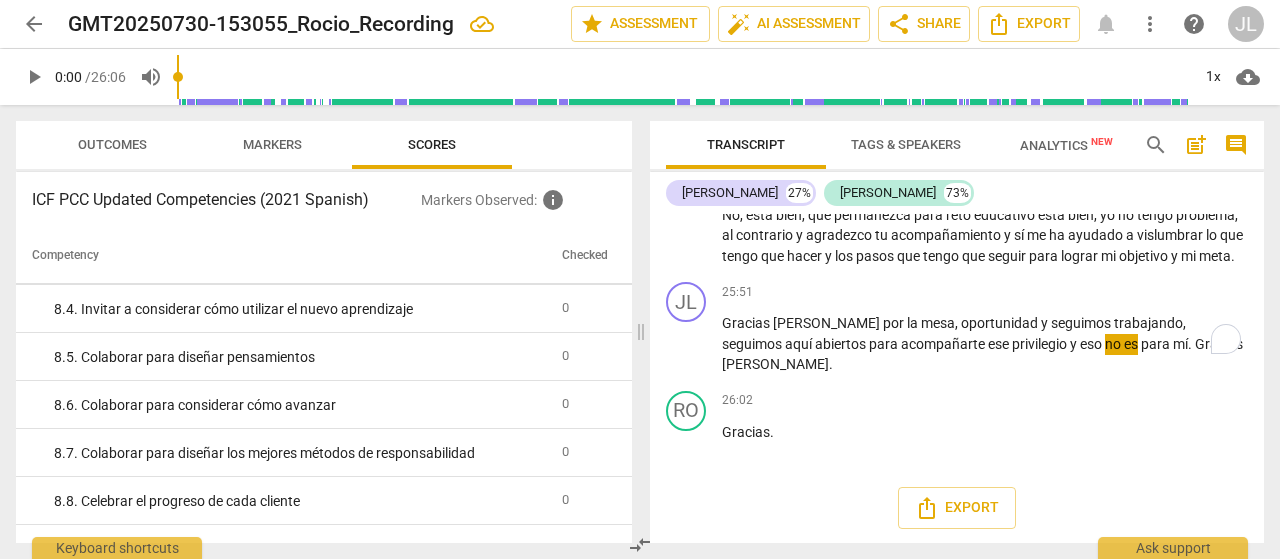 scroll, scrollTop: 6930, scrollLeft: 0, axis: vertical 